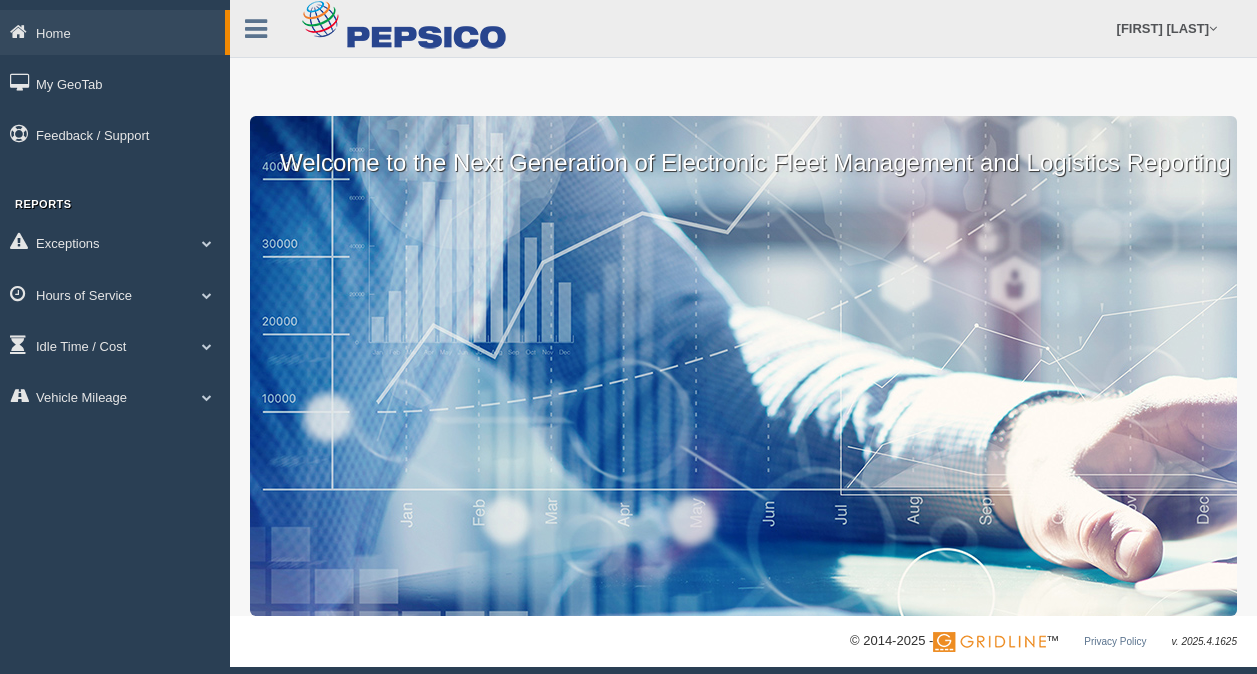 scroll, scrollTop: 0, scrollLeft: 0, axis: both 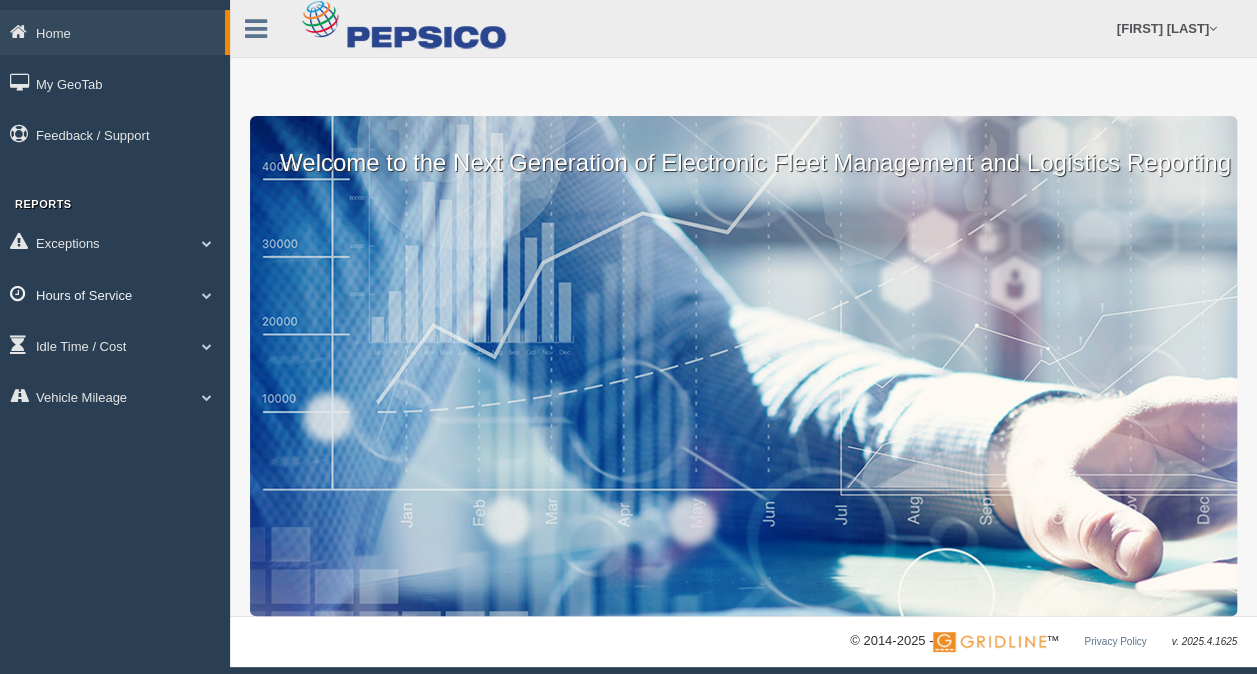 click on "Hours of Service" at bounding box center [112, 32] 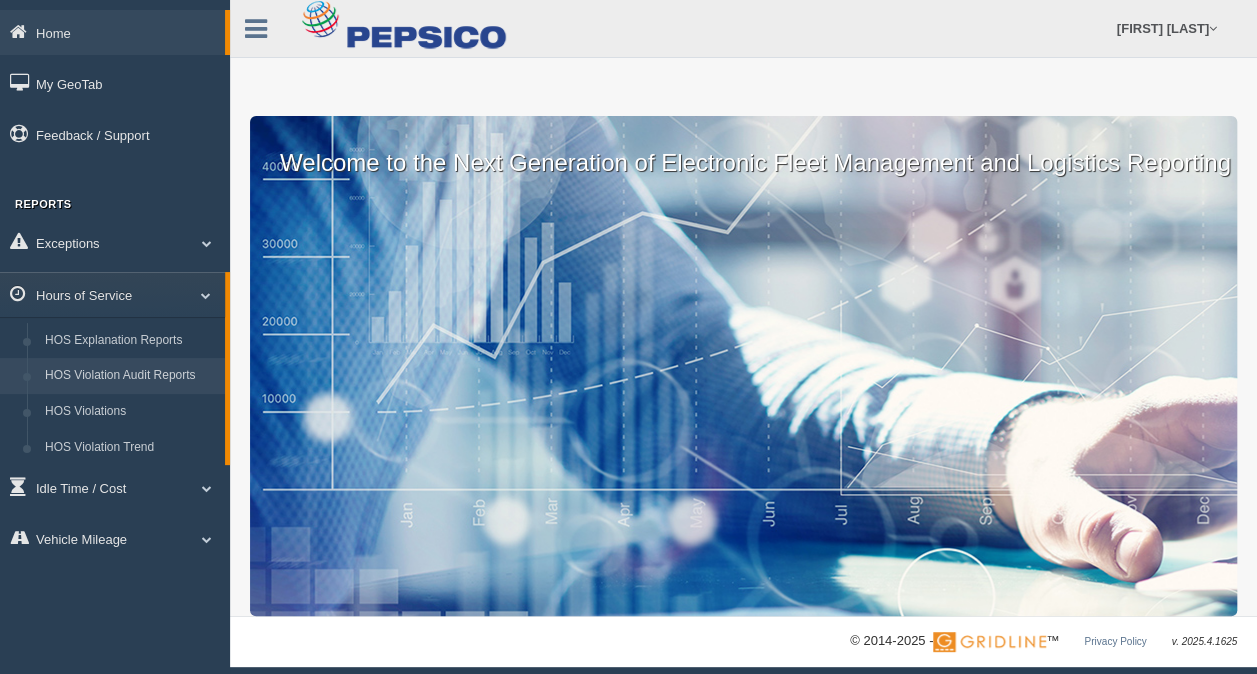 click on "HOS Violation Audit Reports" at bounding box center [130, 376] 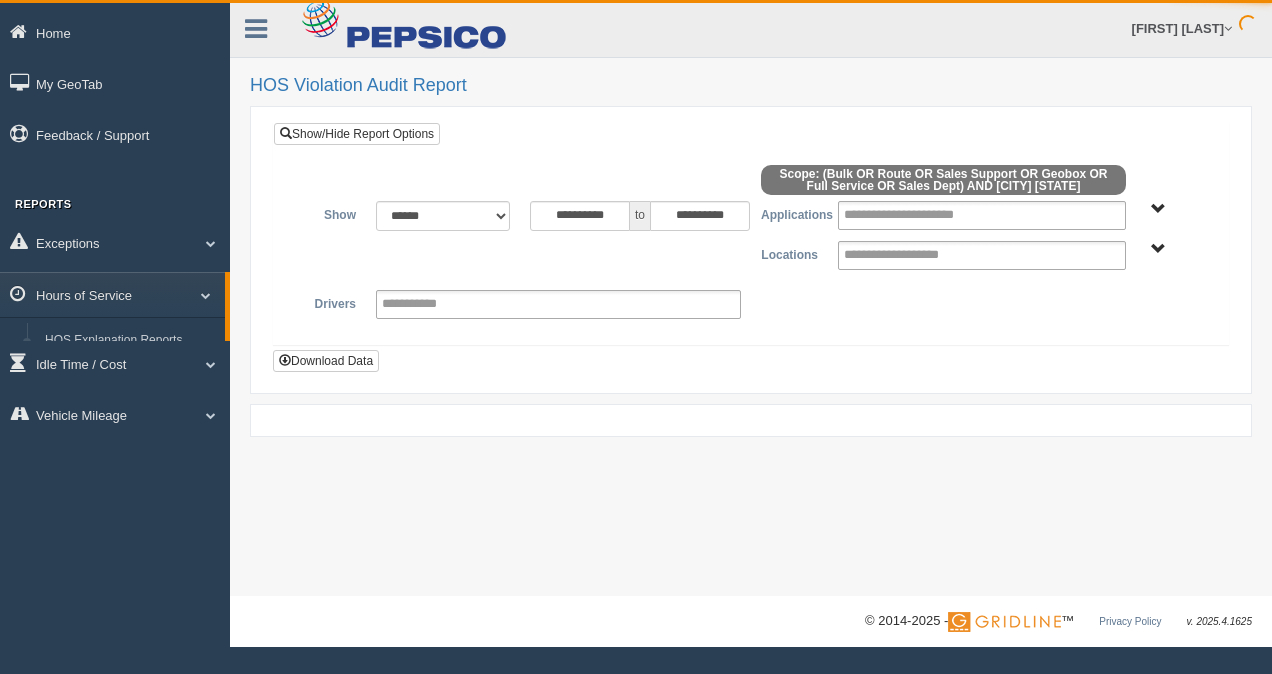 scroll, scrollTop: 0, scrollLeft: 0, axis: both 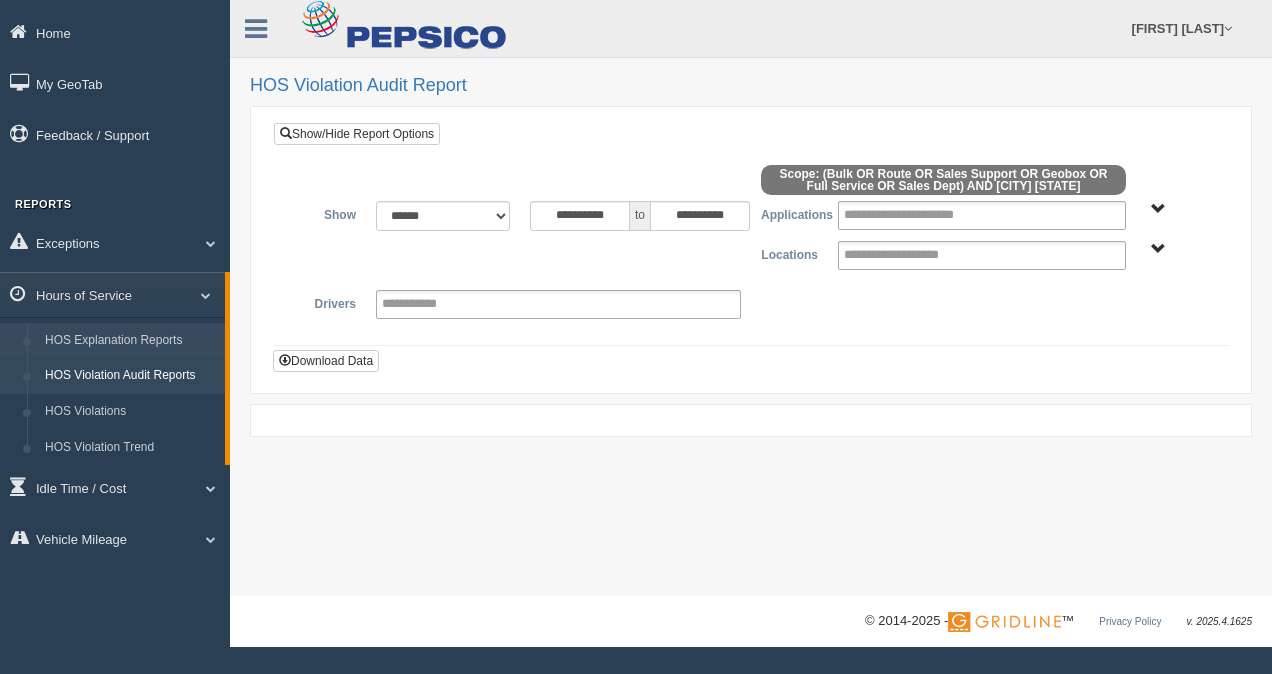 click on "HOS Explanation Reports" at bounding box center (130, 341) 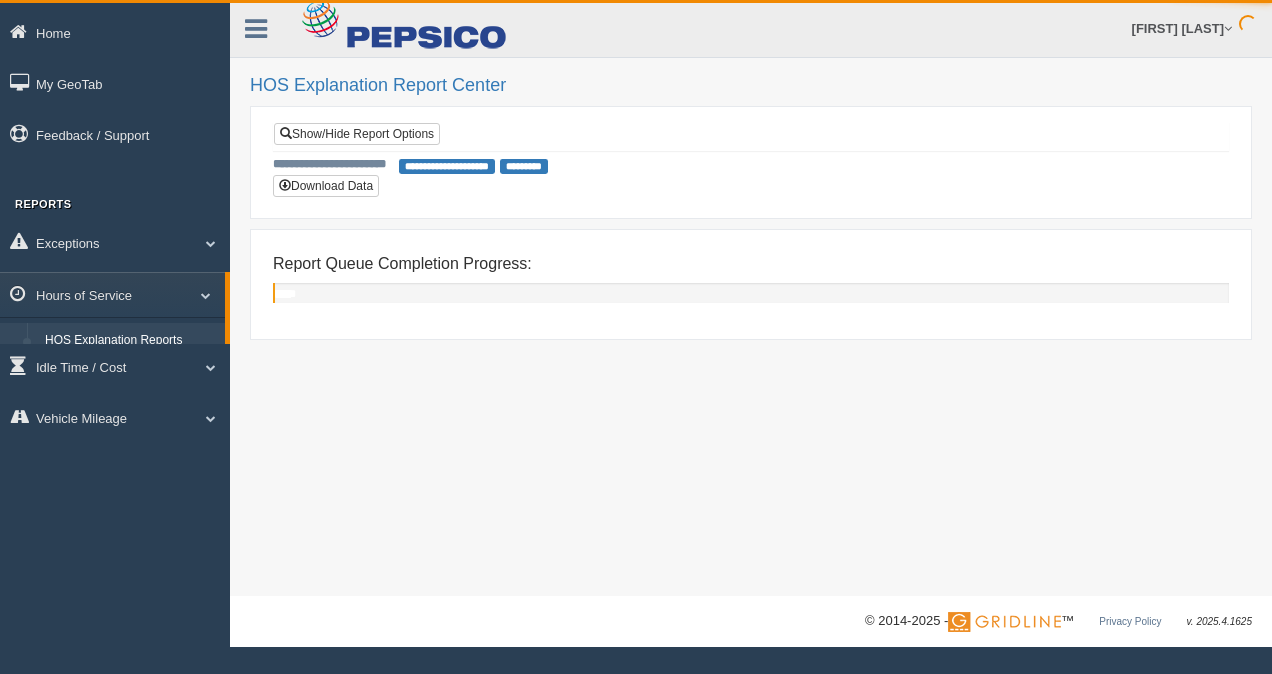 scroll, scrollTop: 0, scrollLeft: 0, axis: both 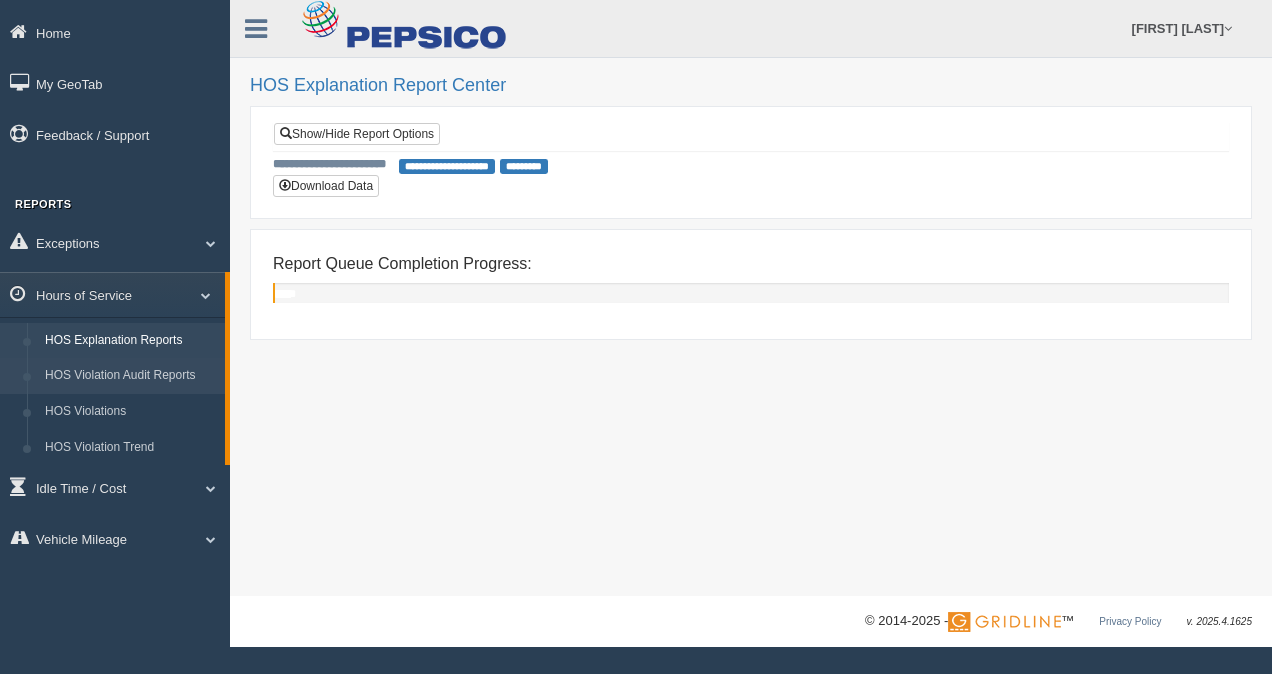click on "HOS Violation Audit Reports" at bounding box center [130, 376] 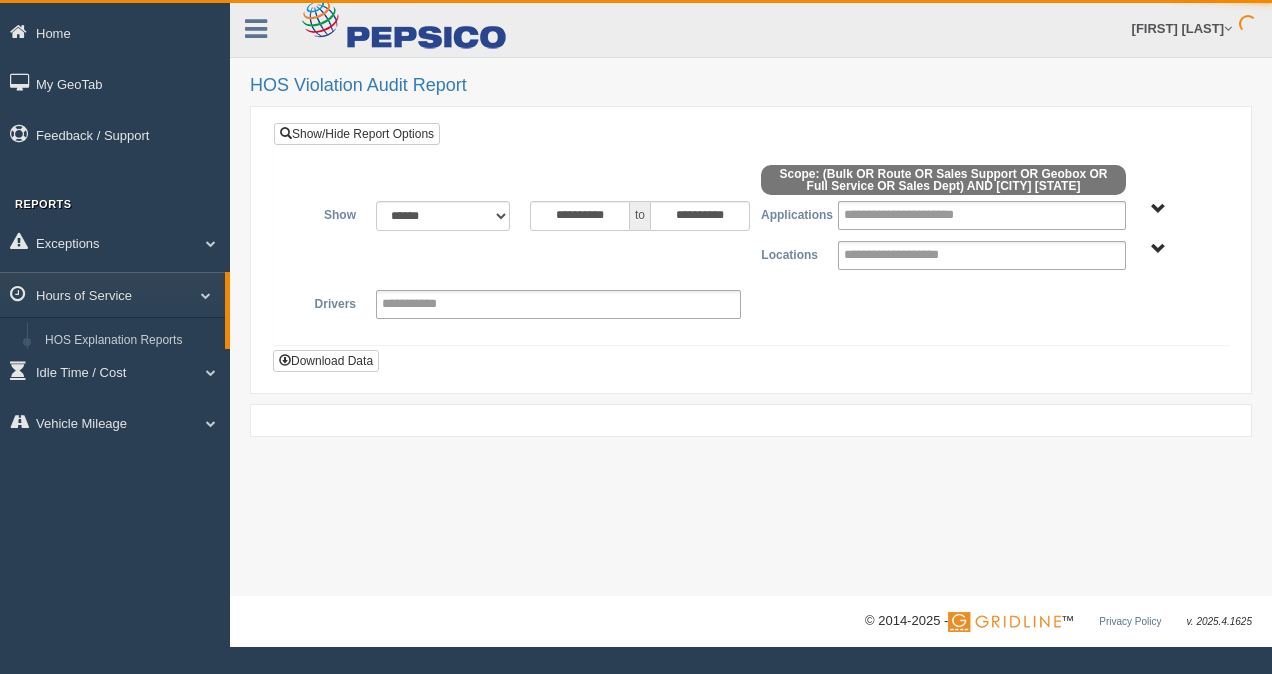 scroll, scrollTop: 0, scrollLeft: 0, axis: both 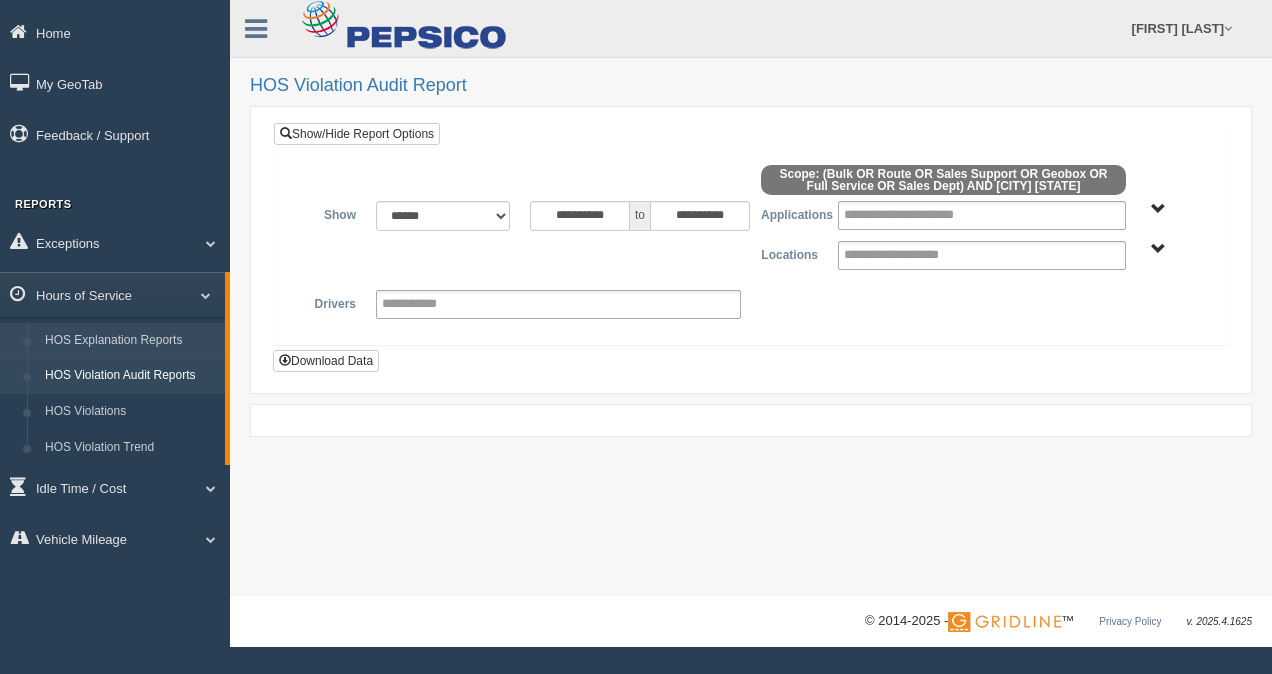 click on "HOS Explanation Reports" at bounding box center [130, 341] 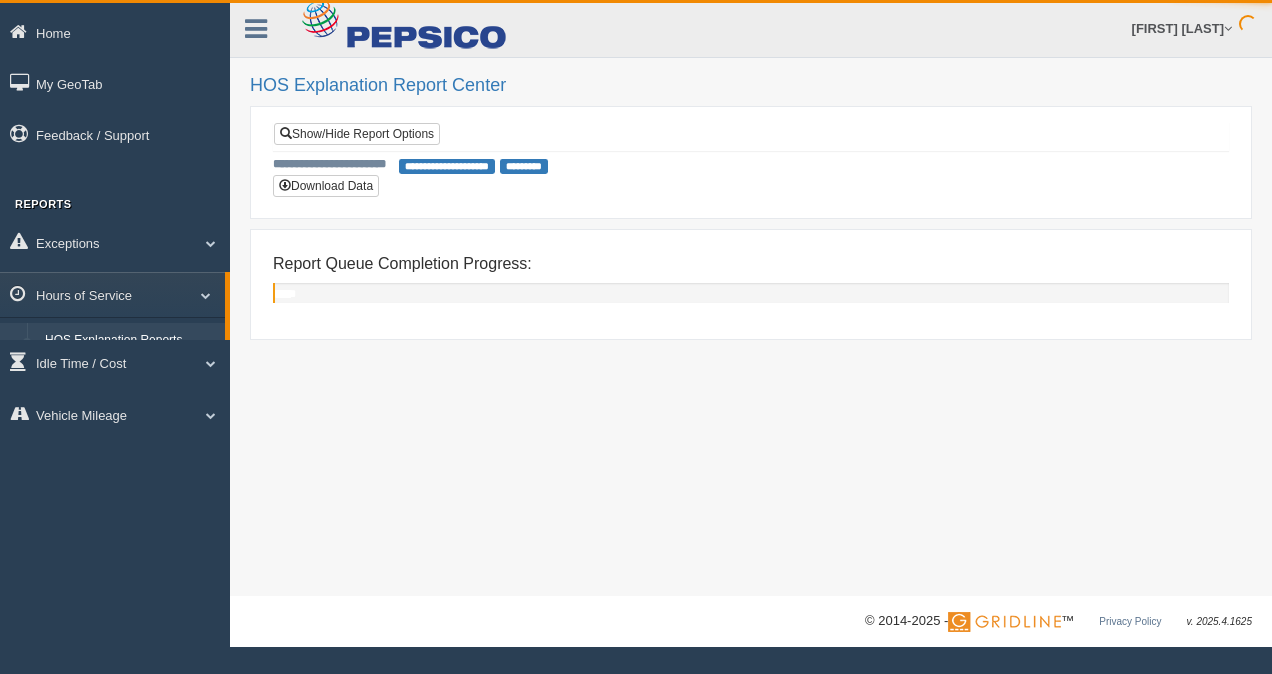 scroll, scrollTop: 0, scrollLeft: 0, axis: both 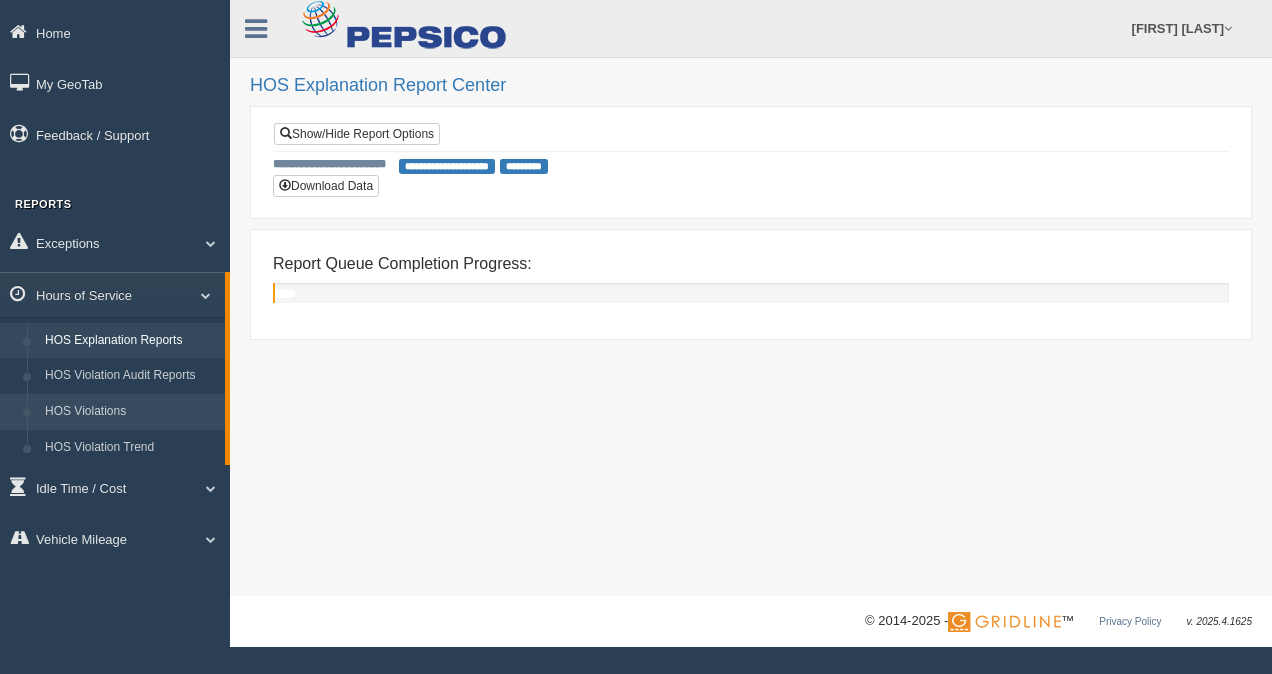 click on "HOS Violations" at bounding box center (130, 412) 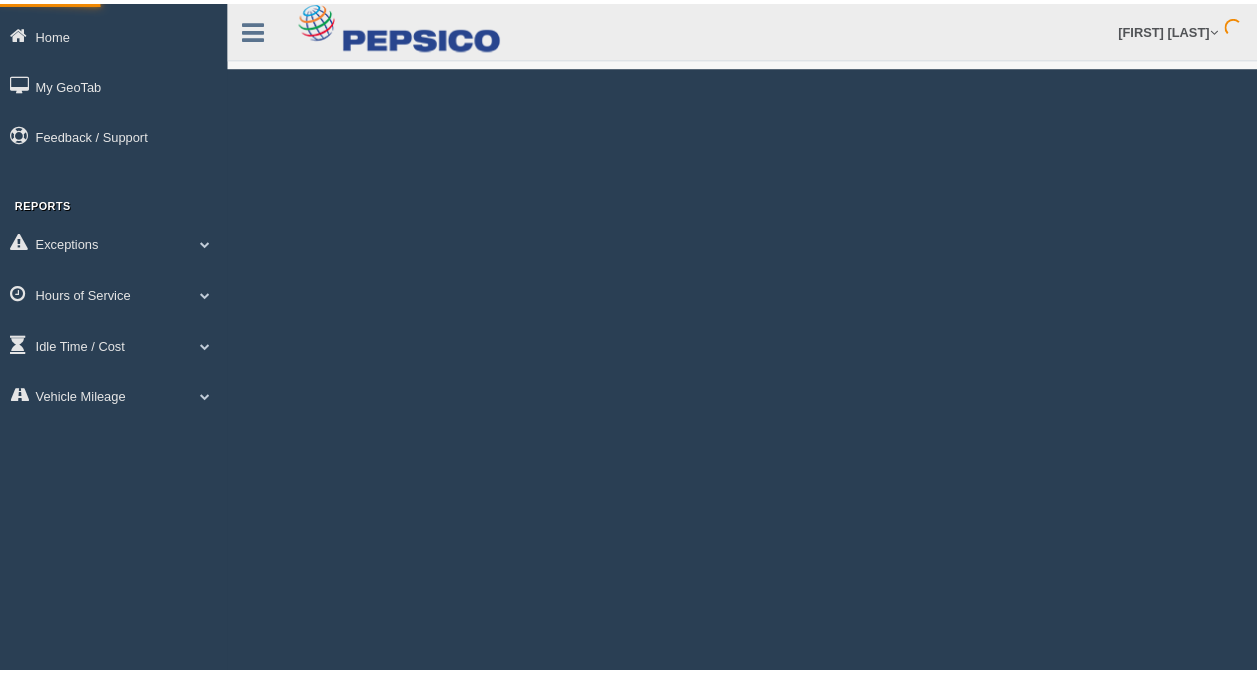 scroll, scrollTop: 0, scrollLeft: 0, axis: both 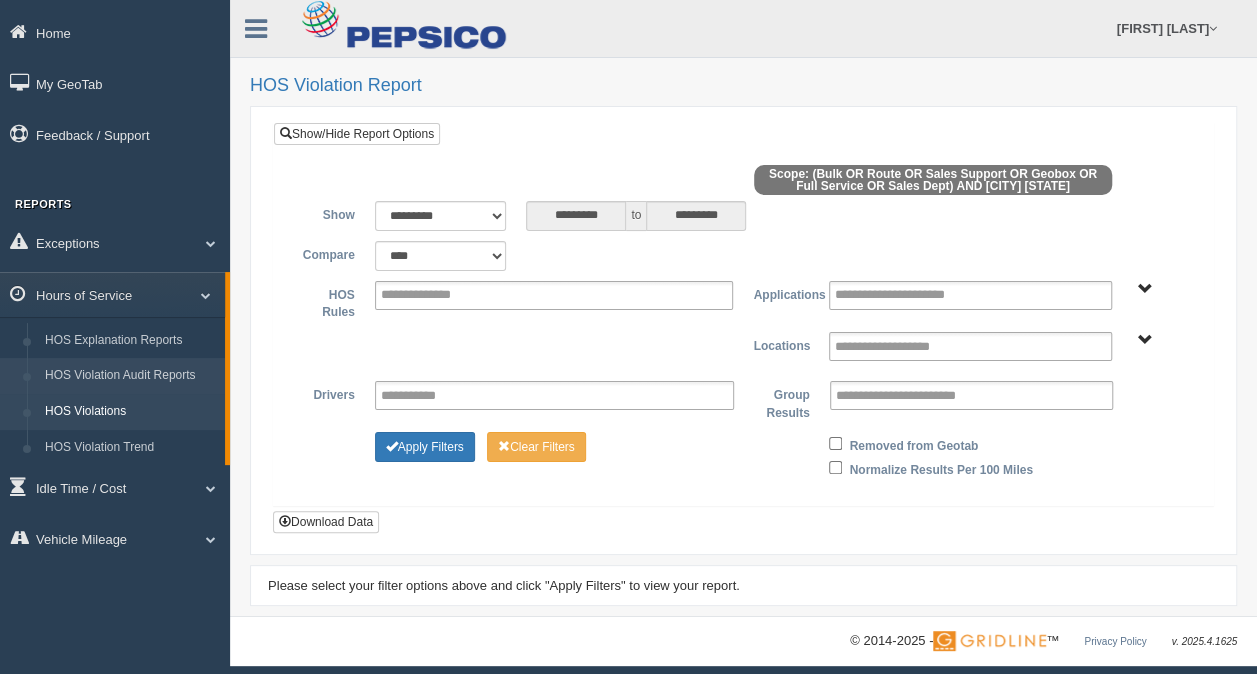 click on "HOS Violation Audit Reports" at bounding box center [130, 376] 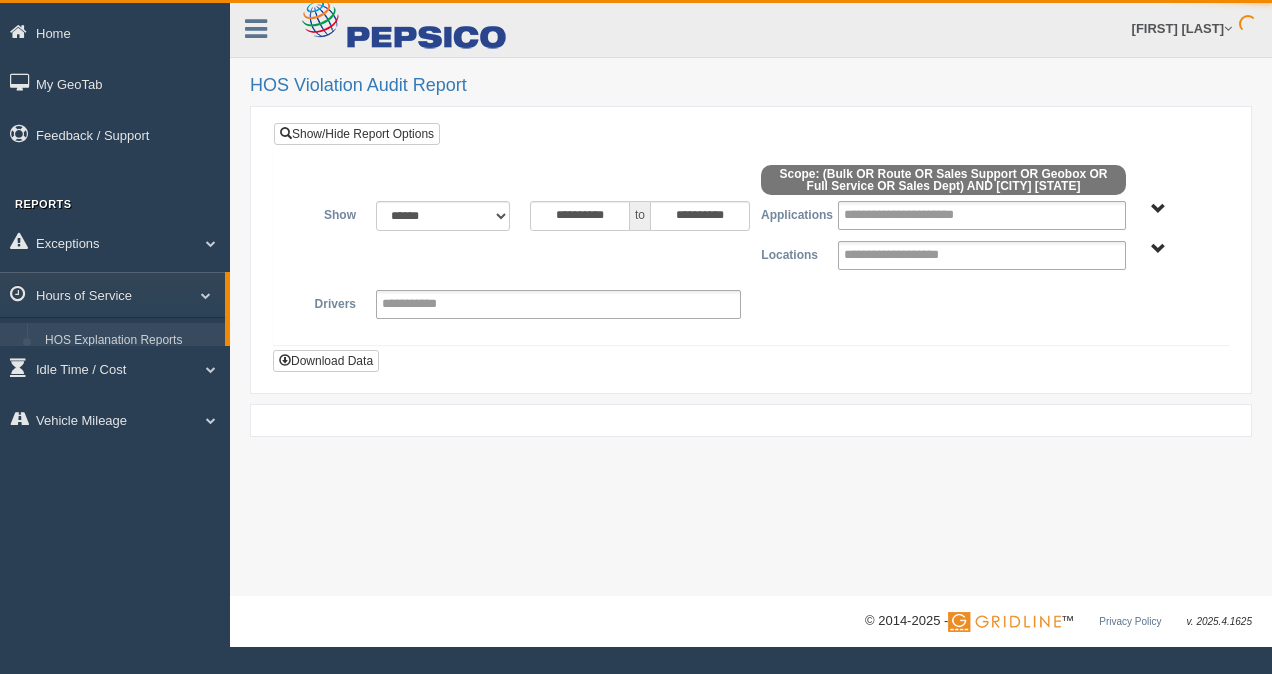scroll, scrollTop: 0, scrollLeft: 0, axis: both 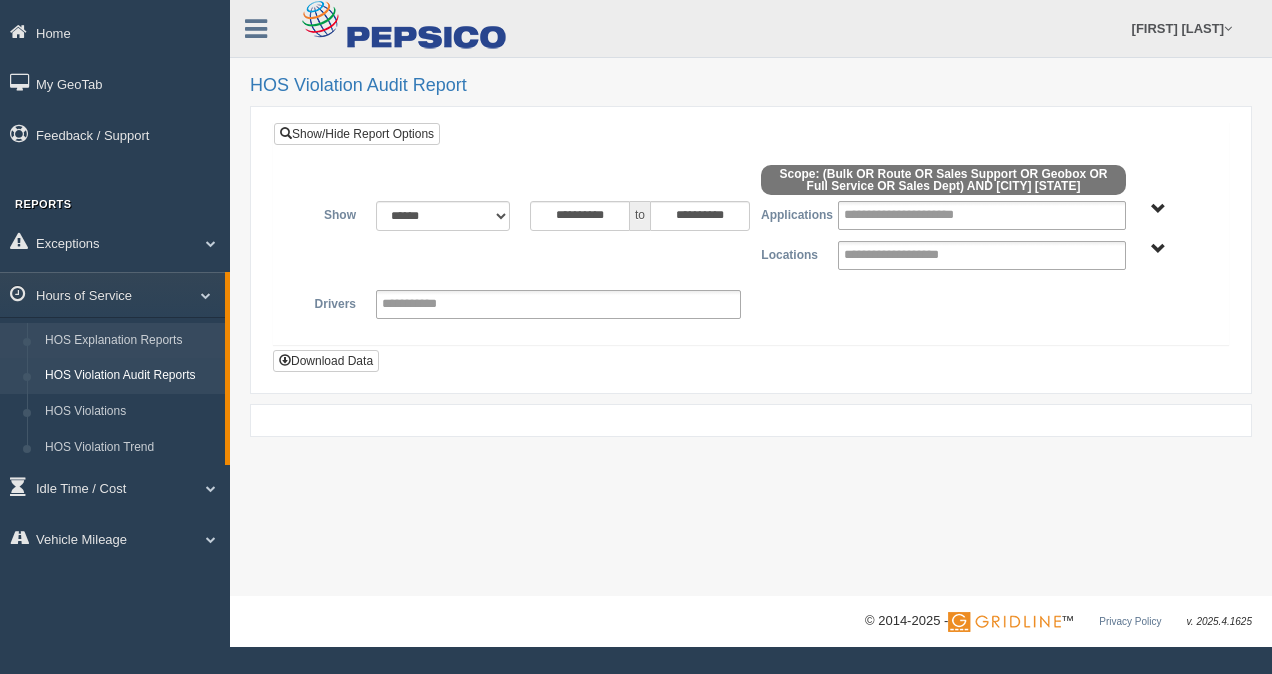 click on "HOS Explanation Reports" at bounding box center [130, 341] 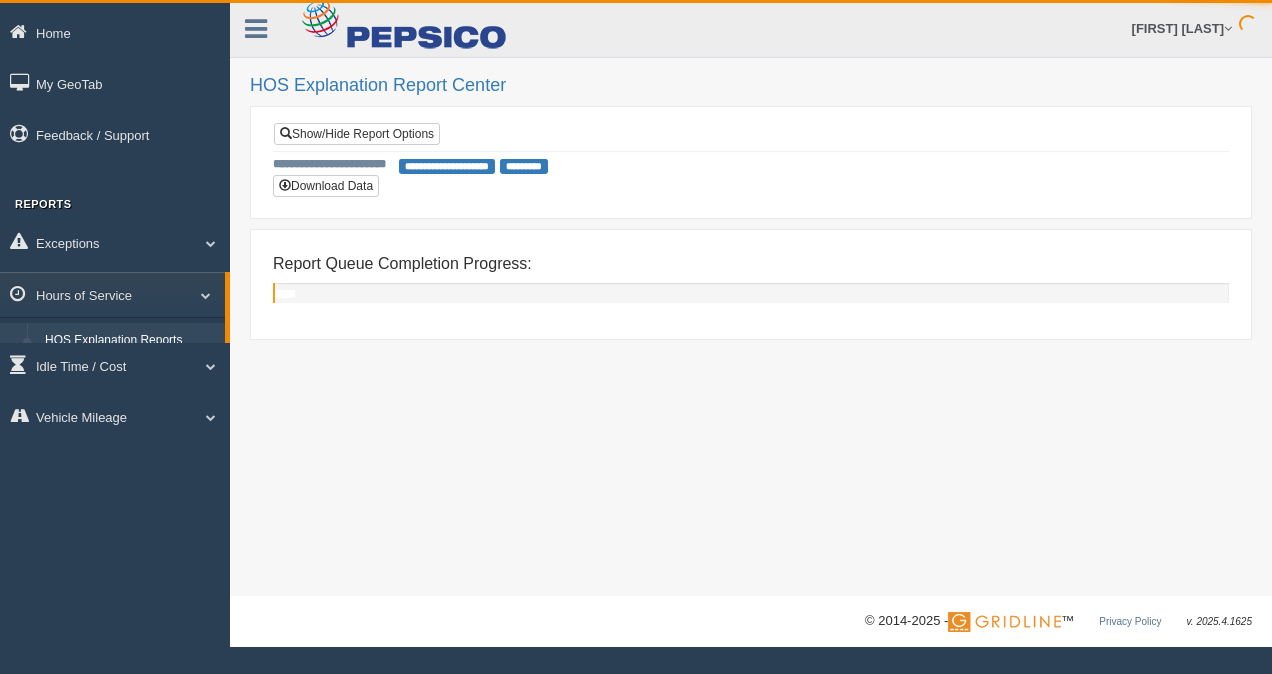 scroll, scrollTop: 0, scrollLeft: 0, axis: both 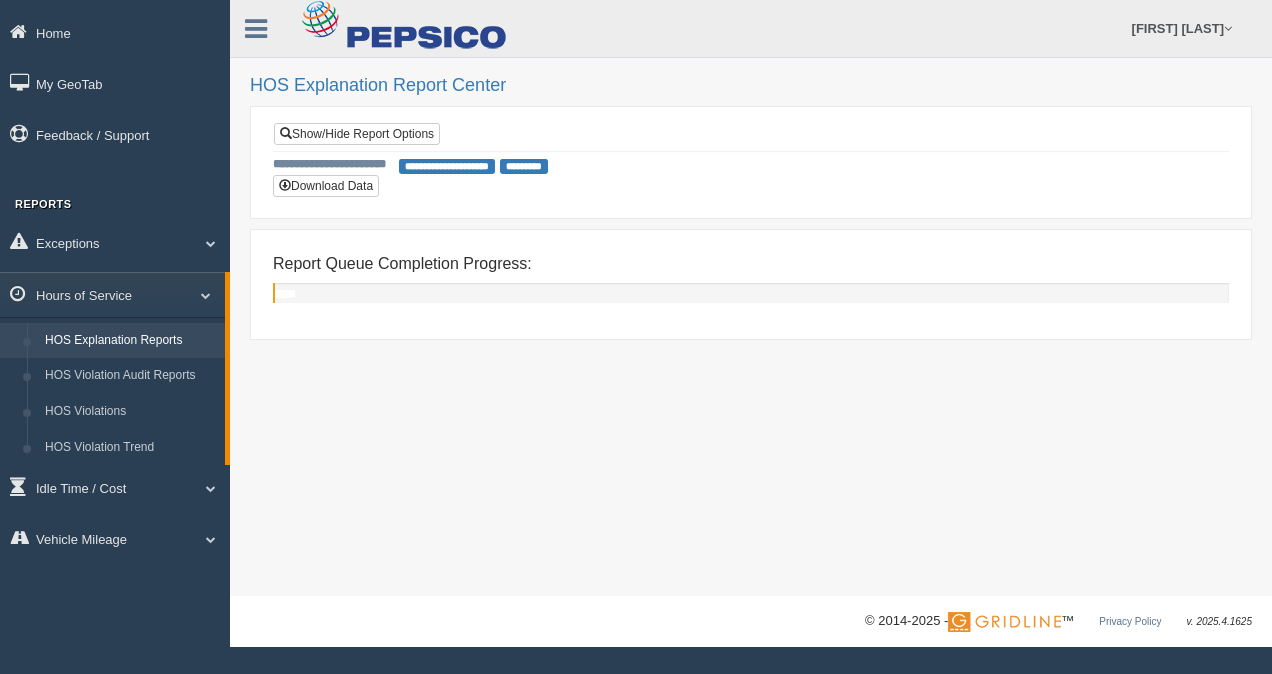 click on "HOS Explanation Reports" at bounding box center (130, 341) 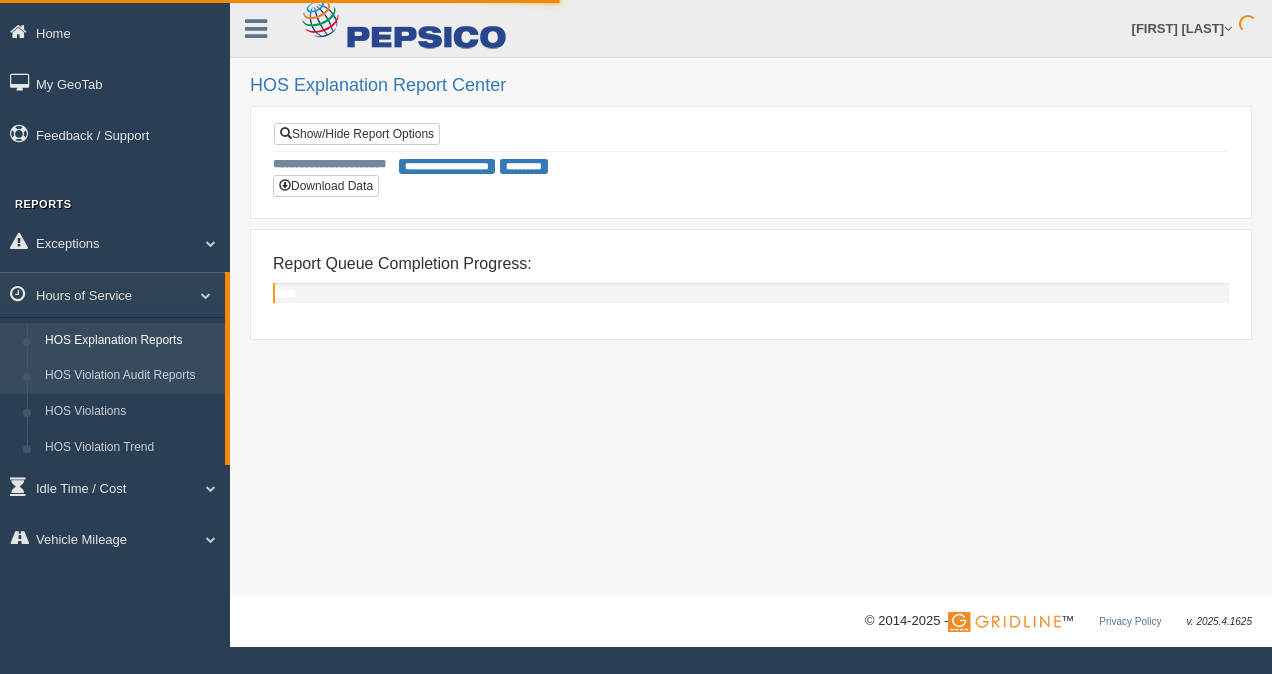 click on "HOS Violation Audit Reports" at bounding box center (130, 376) 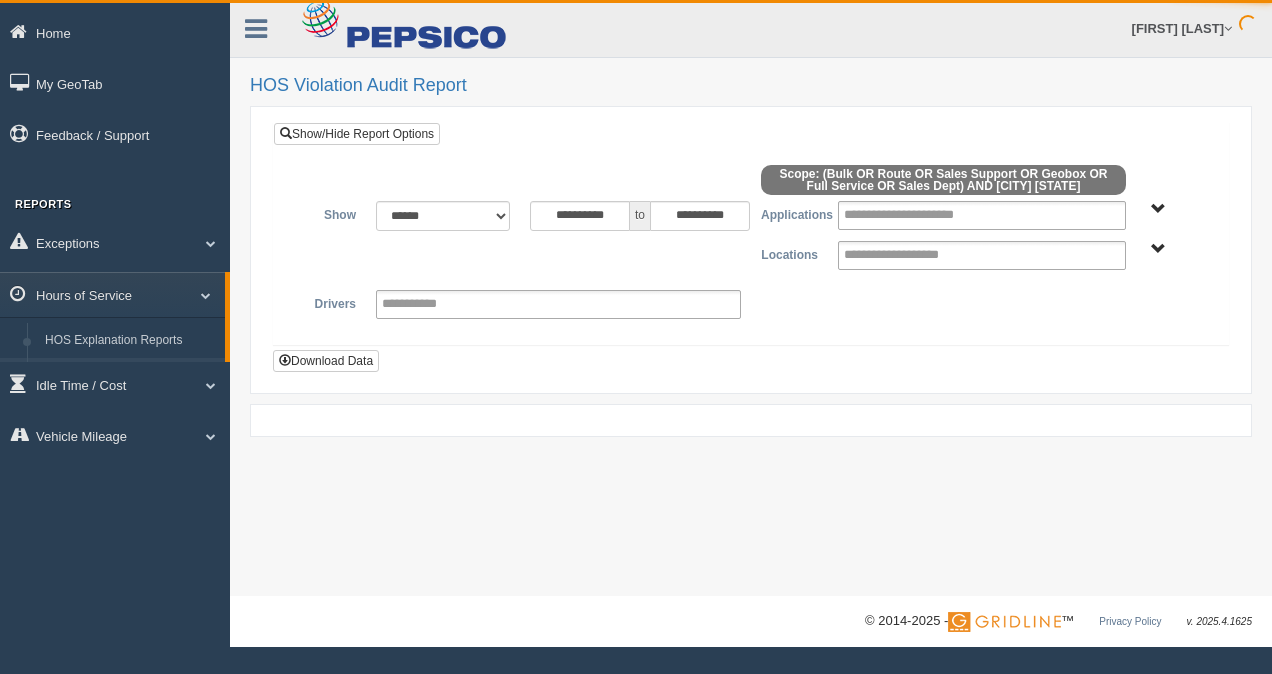 scroll, scrollTop: 0, scrollLeft: 0, axis: both 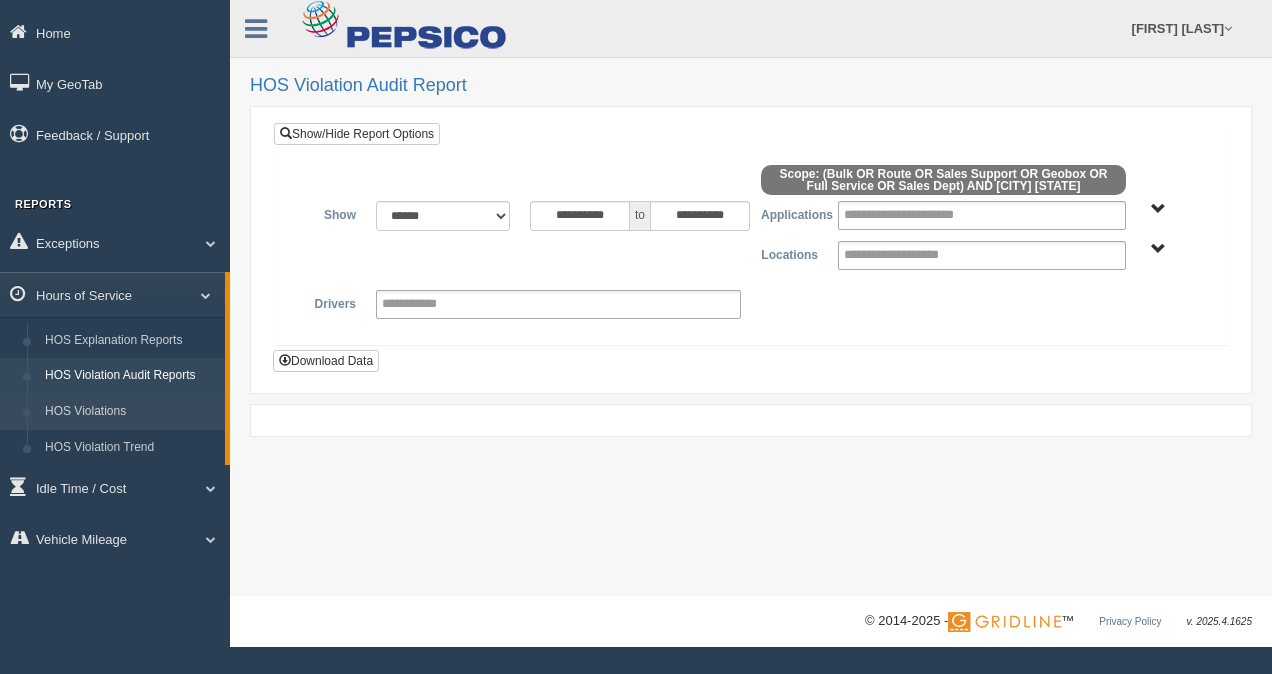 click on "HOS Violations" at bounding box center (130, 412) 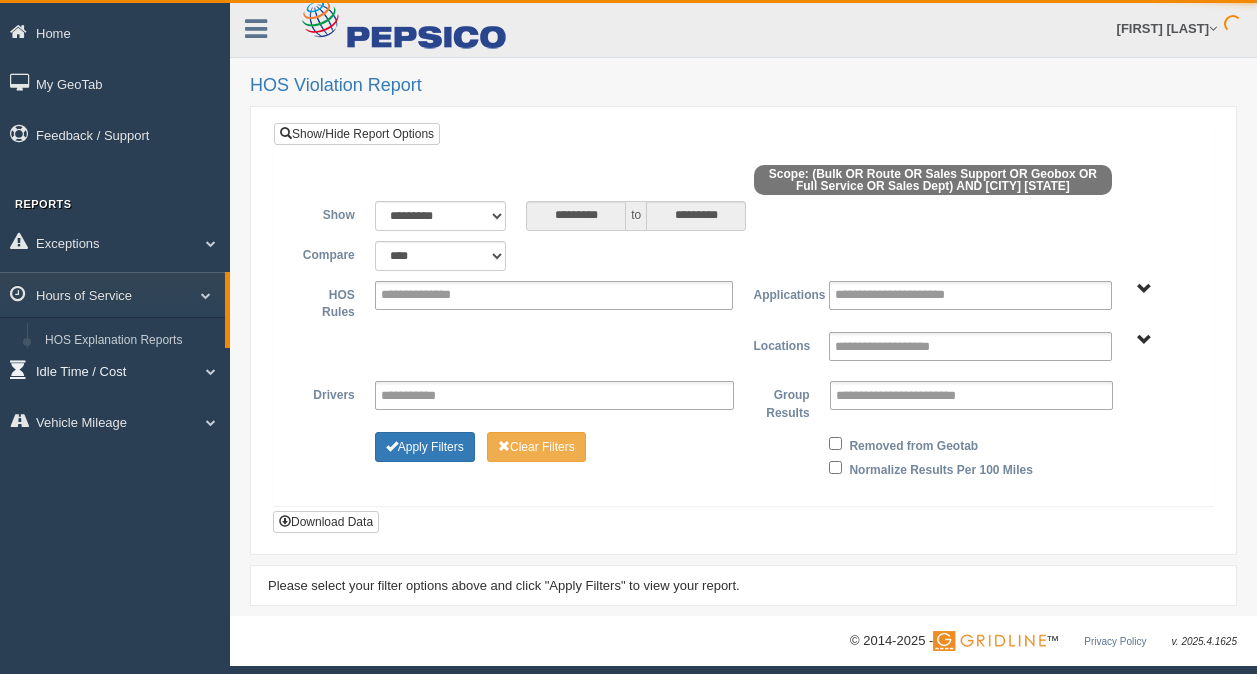scroll, scrollTop: 0, scrollLeft: 0, axis: both 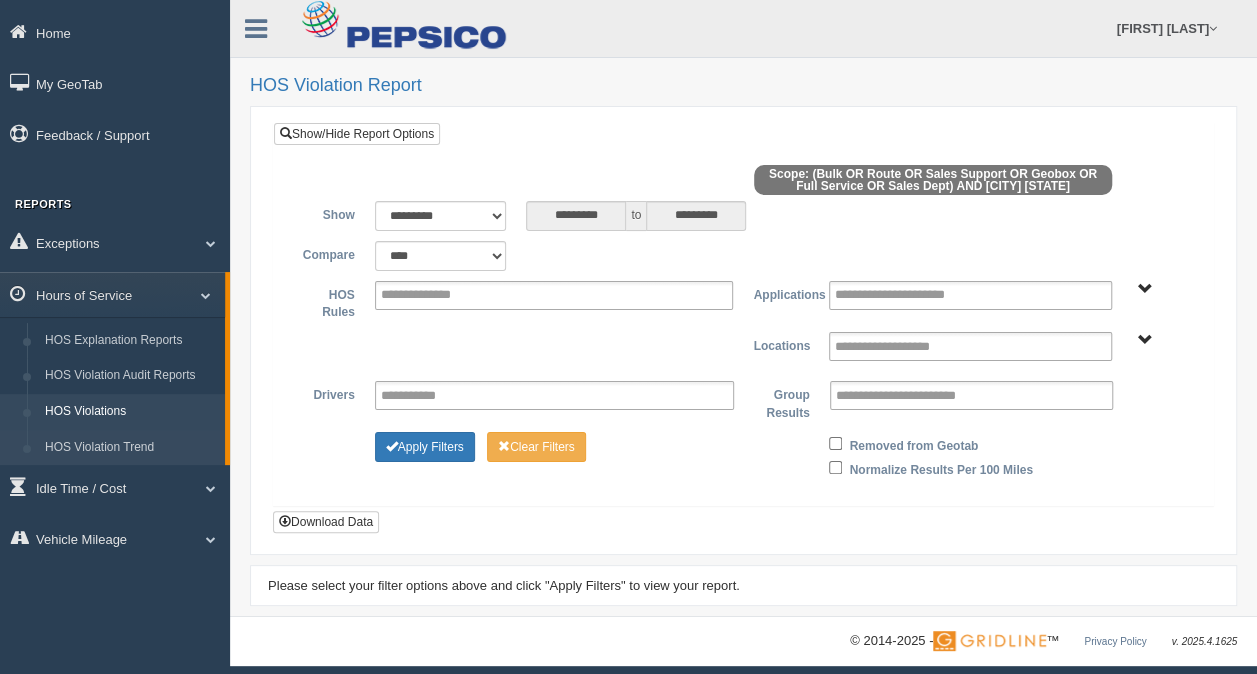 click on "HOS Violation Trend" at bounding box center [130, 448] 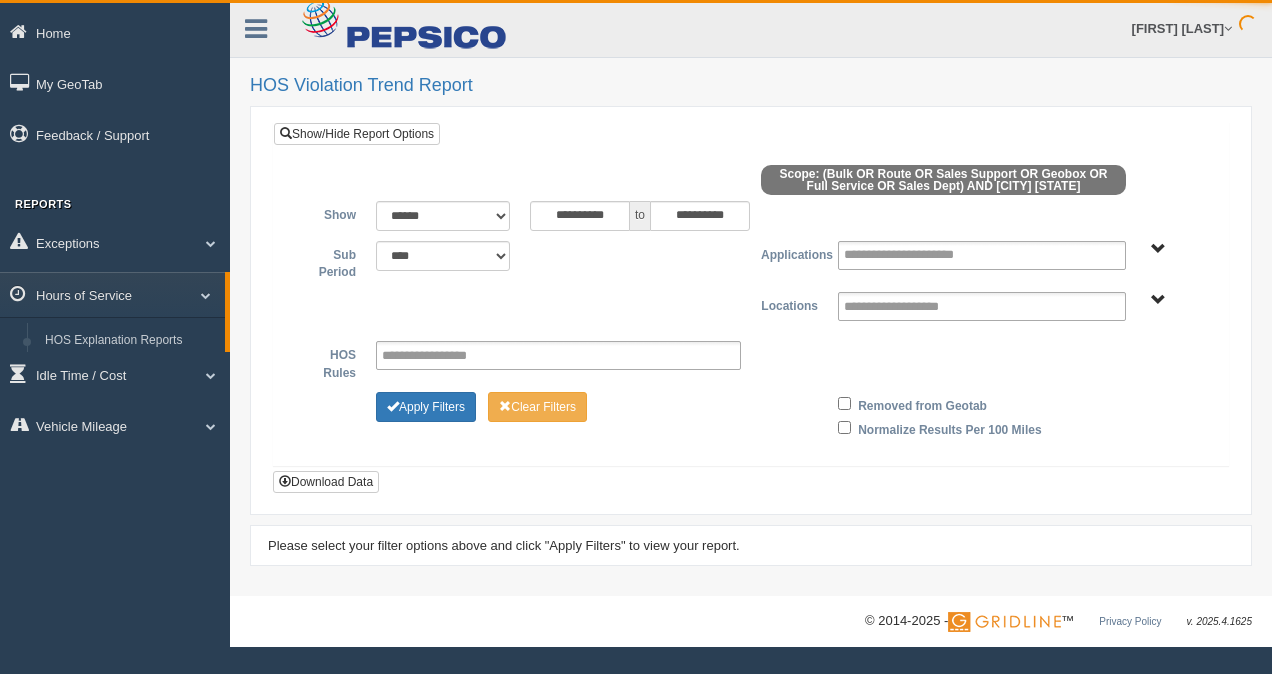 scroll, scrollTop: 0, scrollLeft: 0, axis: both 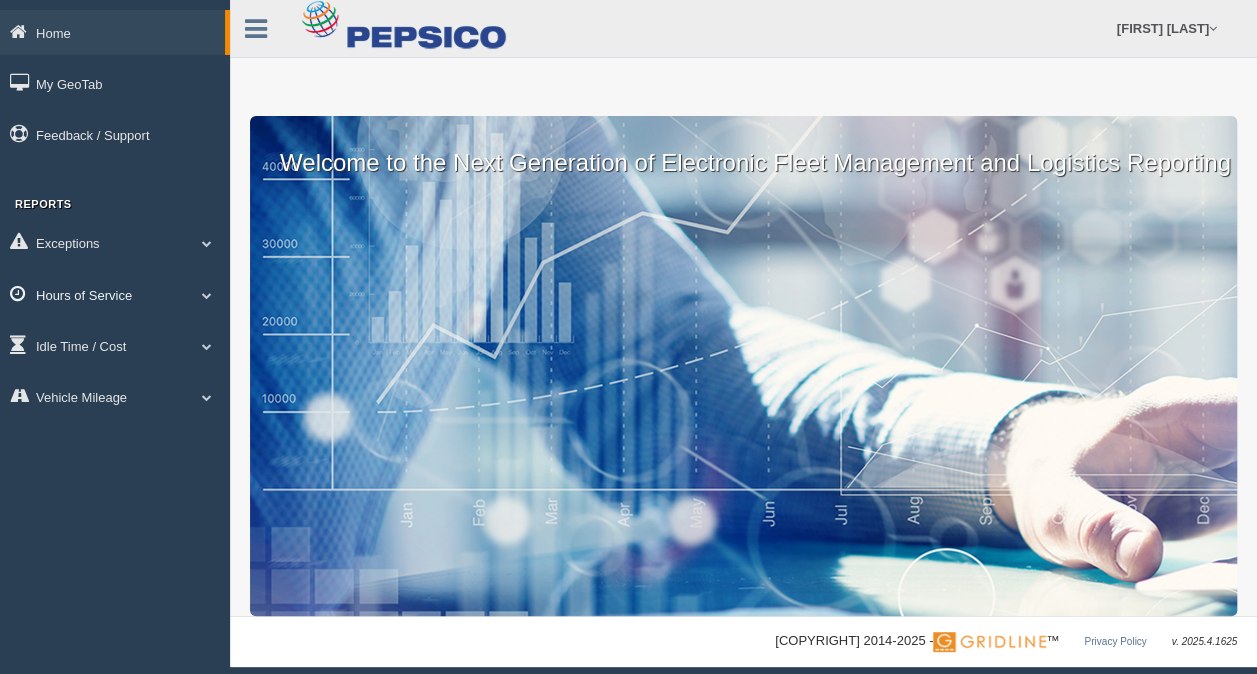click on "Hours of Service" at bounding box center [112, 32] 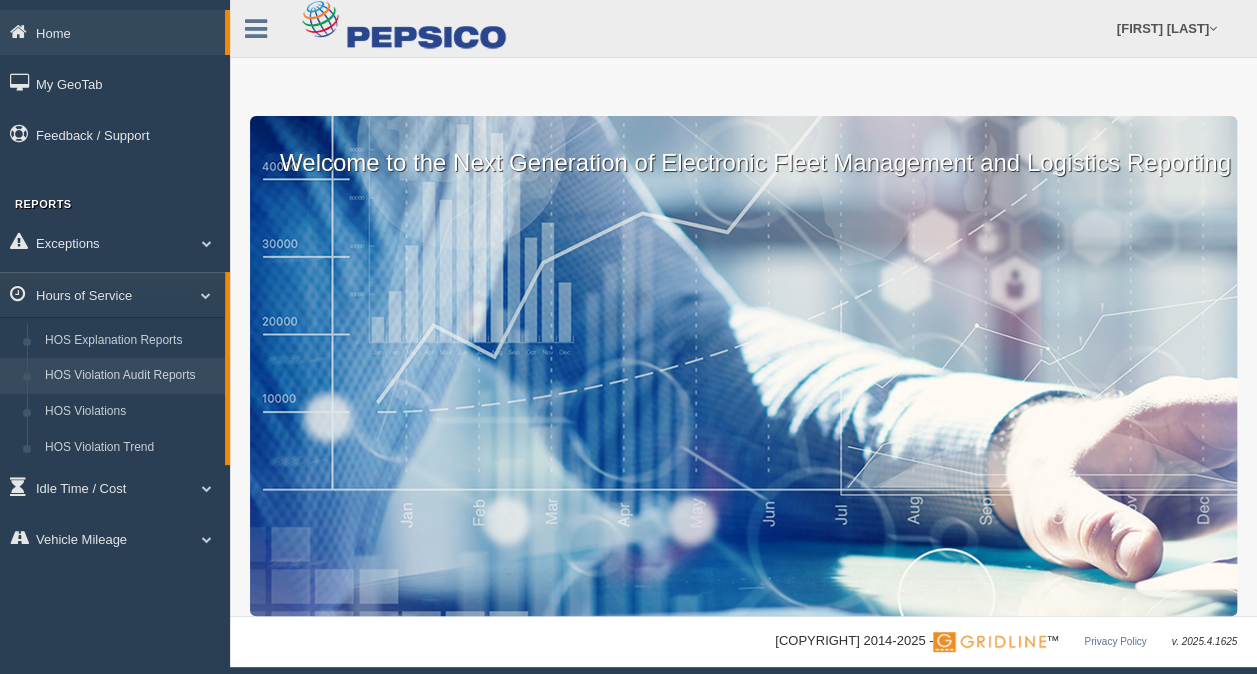 click on "HOS Violation Audit Reports" at bounding box center (130, 376) 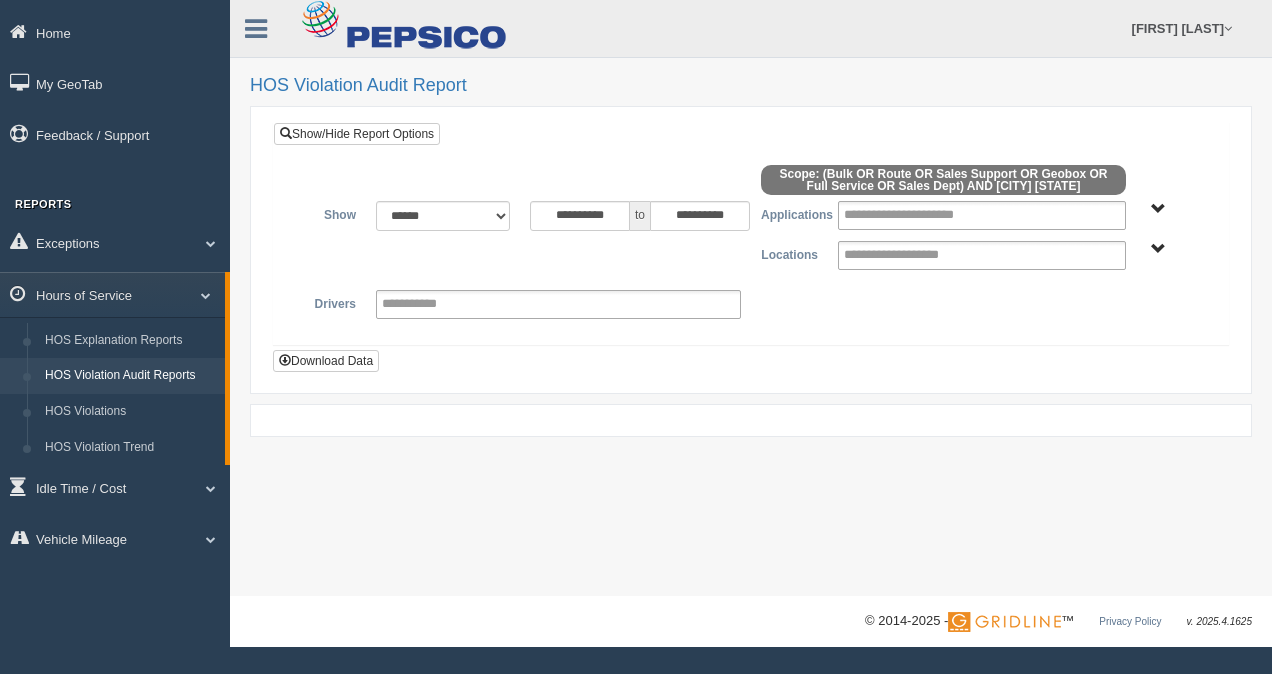 scroll, scrollTop: 0, scrollLeft: 0, axis: both 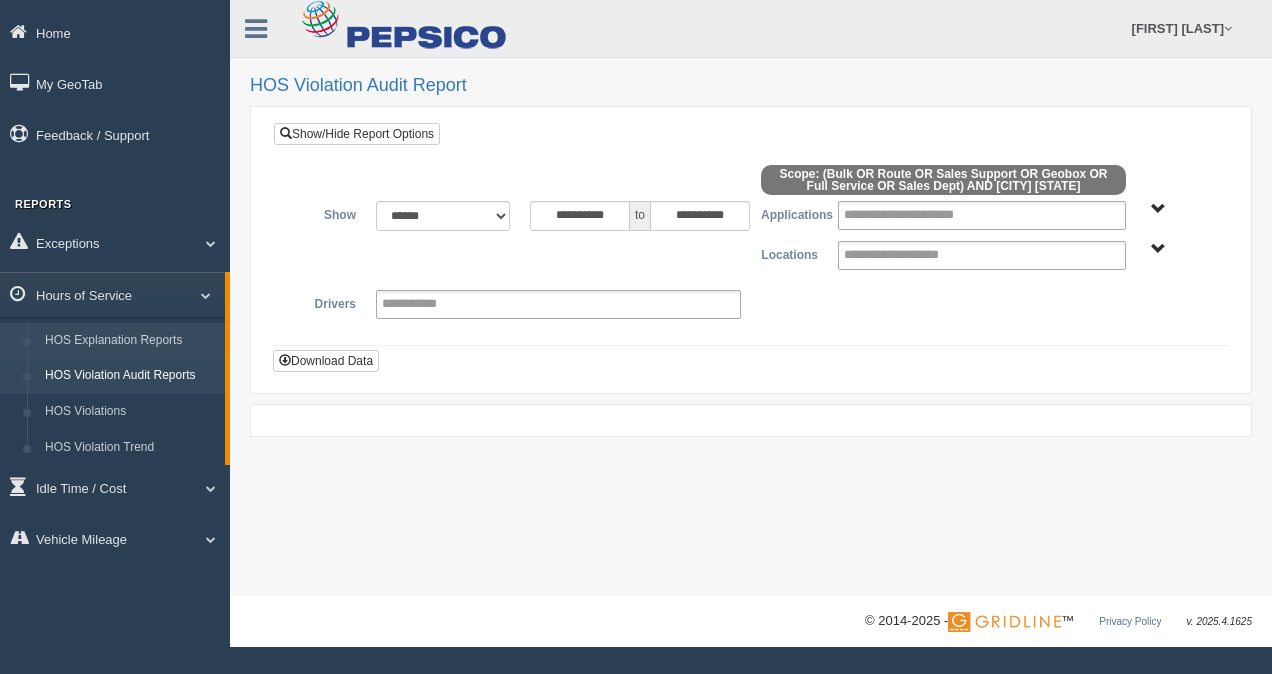 click on "HOS Explanation Reports" at bounding box center [130, 341] 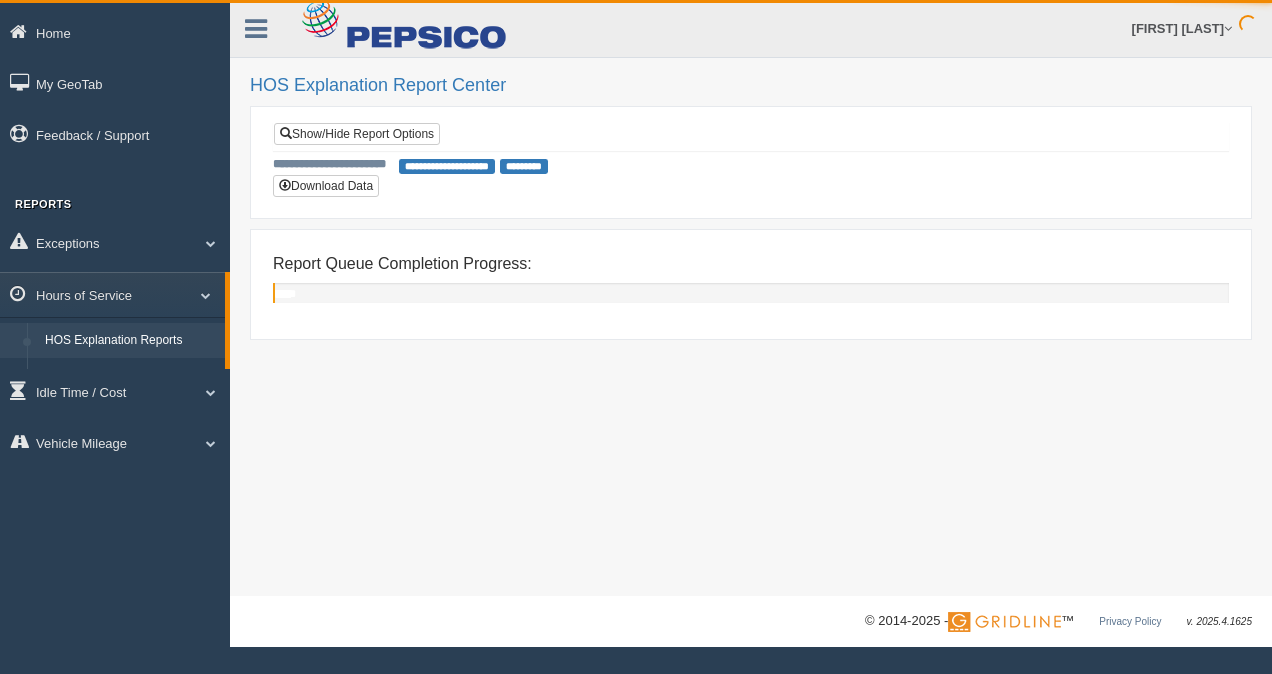 scroll, scrollTop: 0, scrollLeft: 0, axis: both 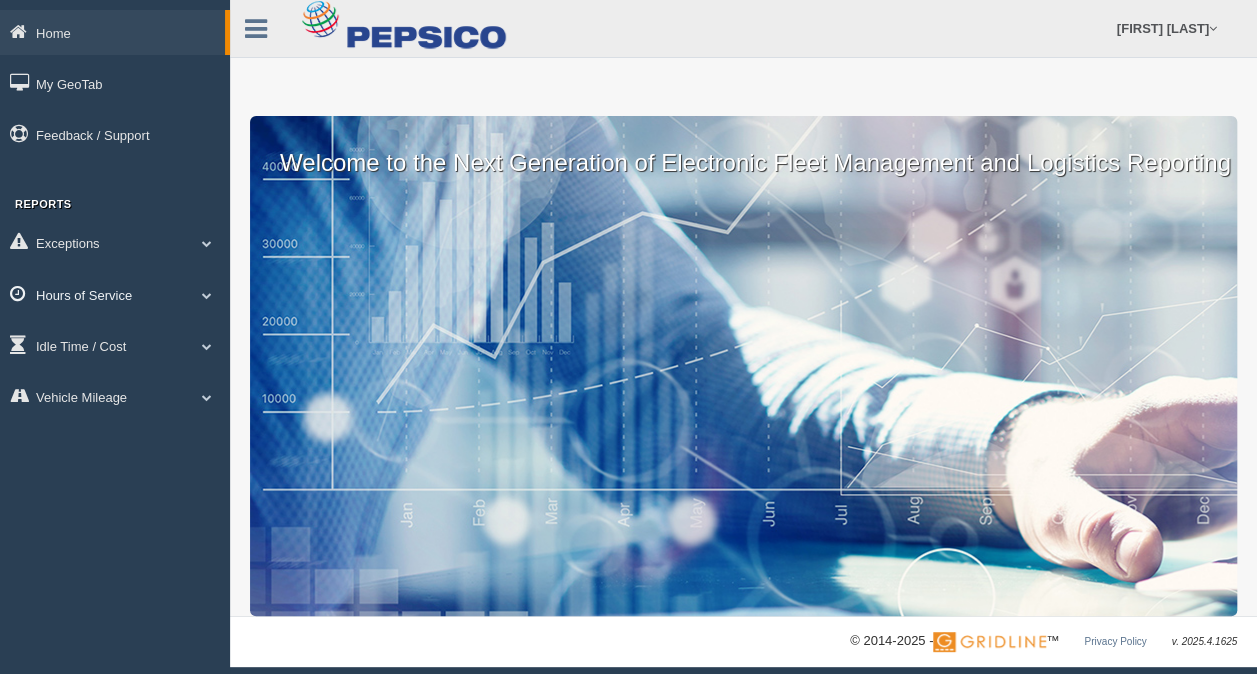 click on "Hours of Service" at bounding box center [112, 32] 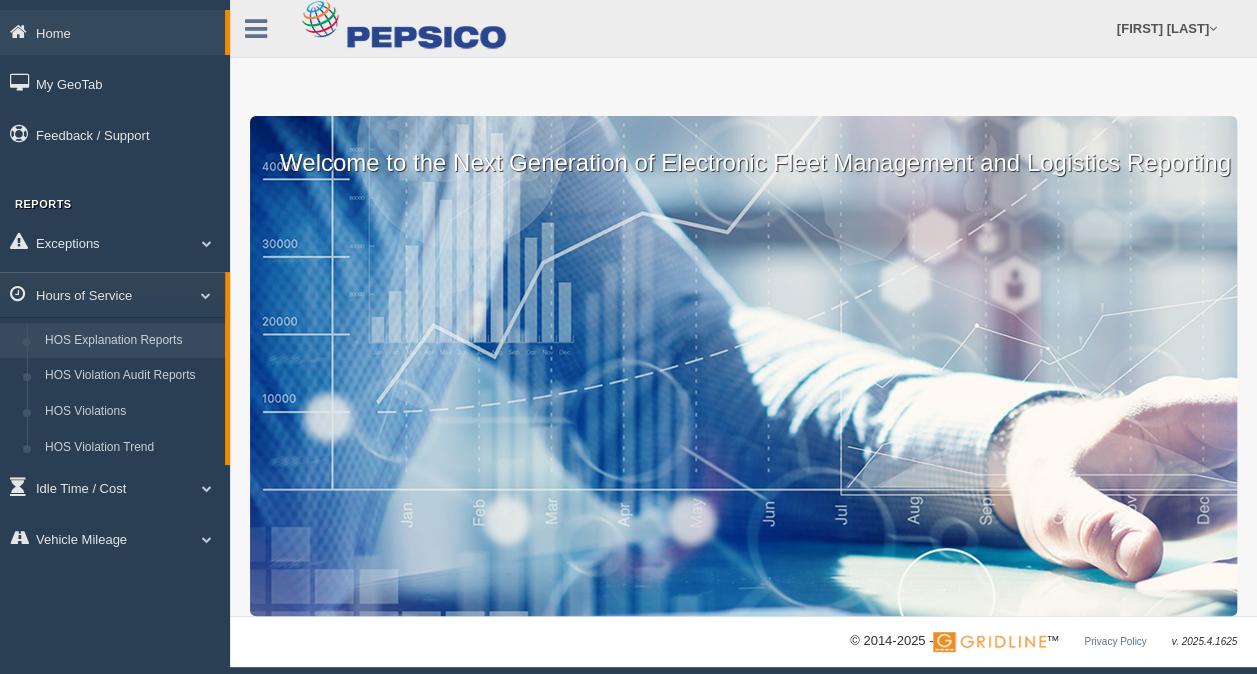 click on "HOS Explanation Reports" at bounding box center [130, 341] 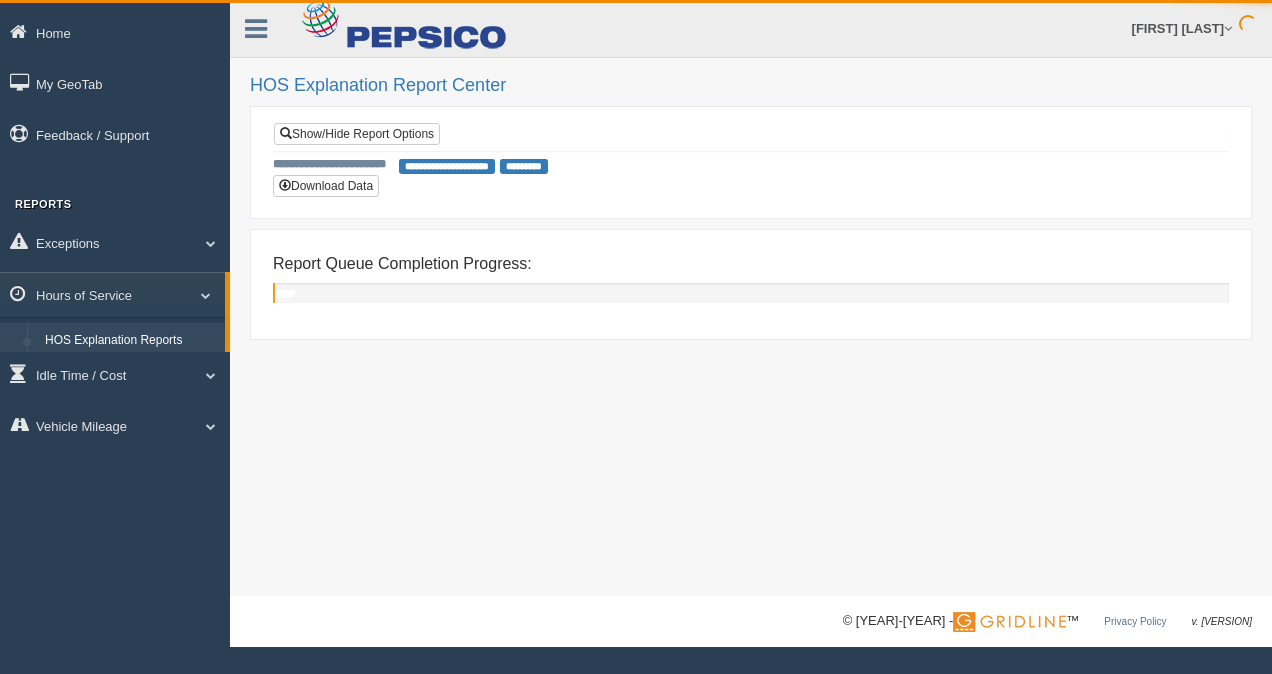 scroll, scrollTop: 0, scrollLeft: 0, axis: both 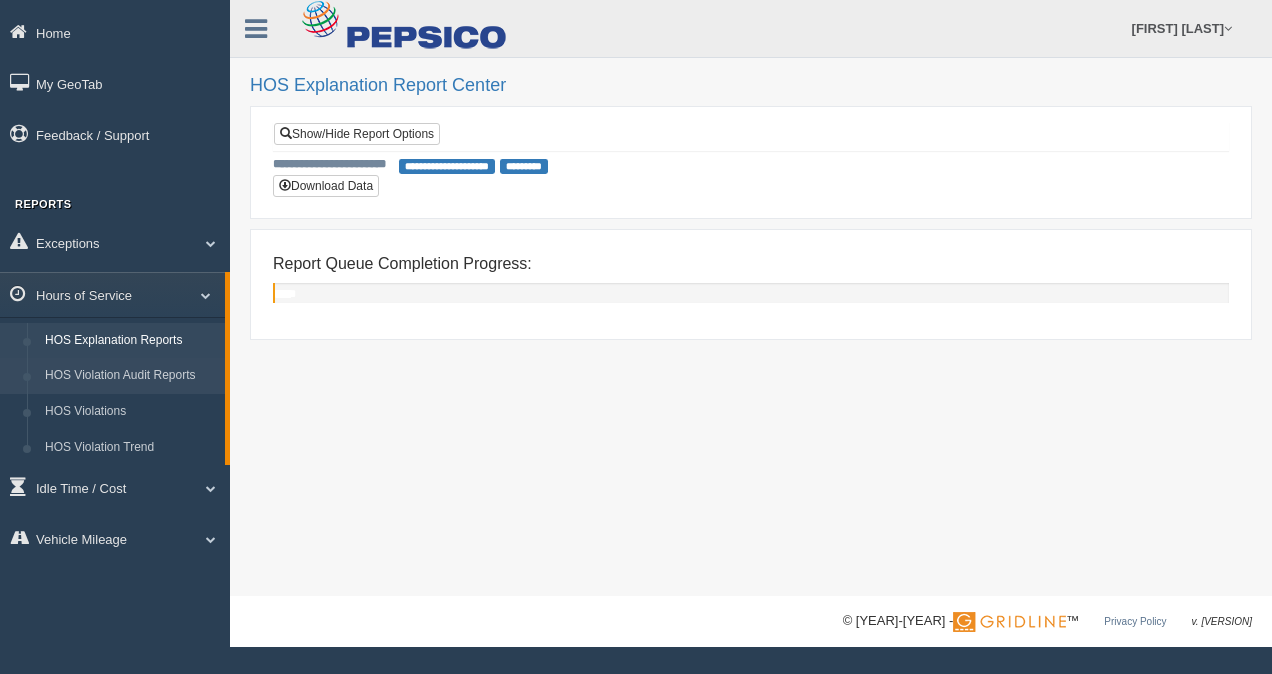 click on "HOS Violation Audit Reports" at bounding box center (130, 376) 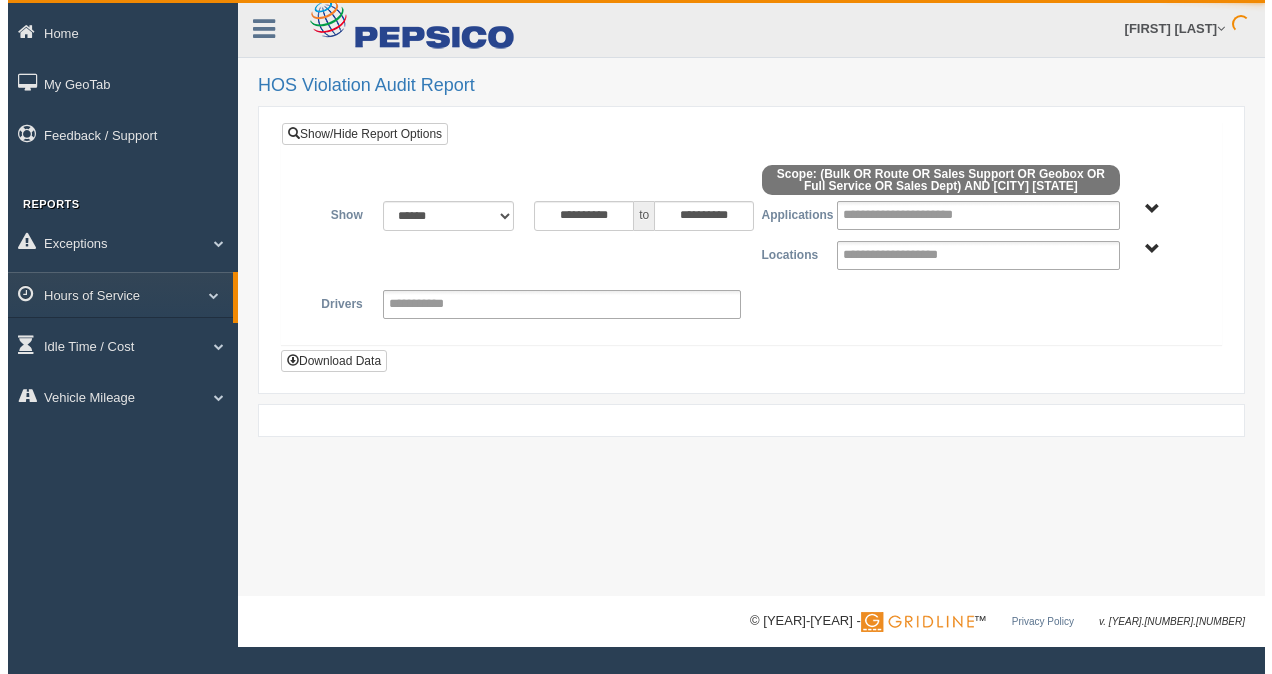 scroll, scrollTop: 0, scrollLeft: 0, axis: both 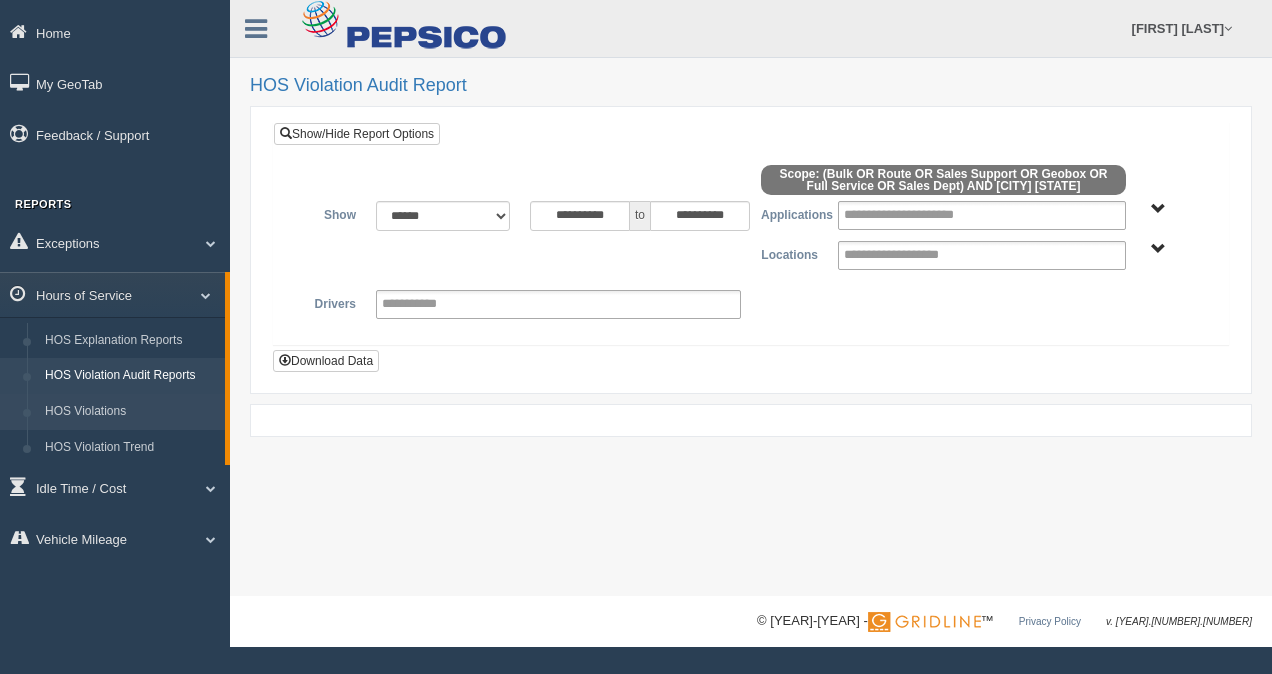click on "HOS Violations" at bounding box center (130, 412) 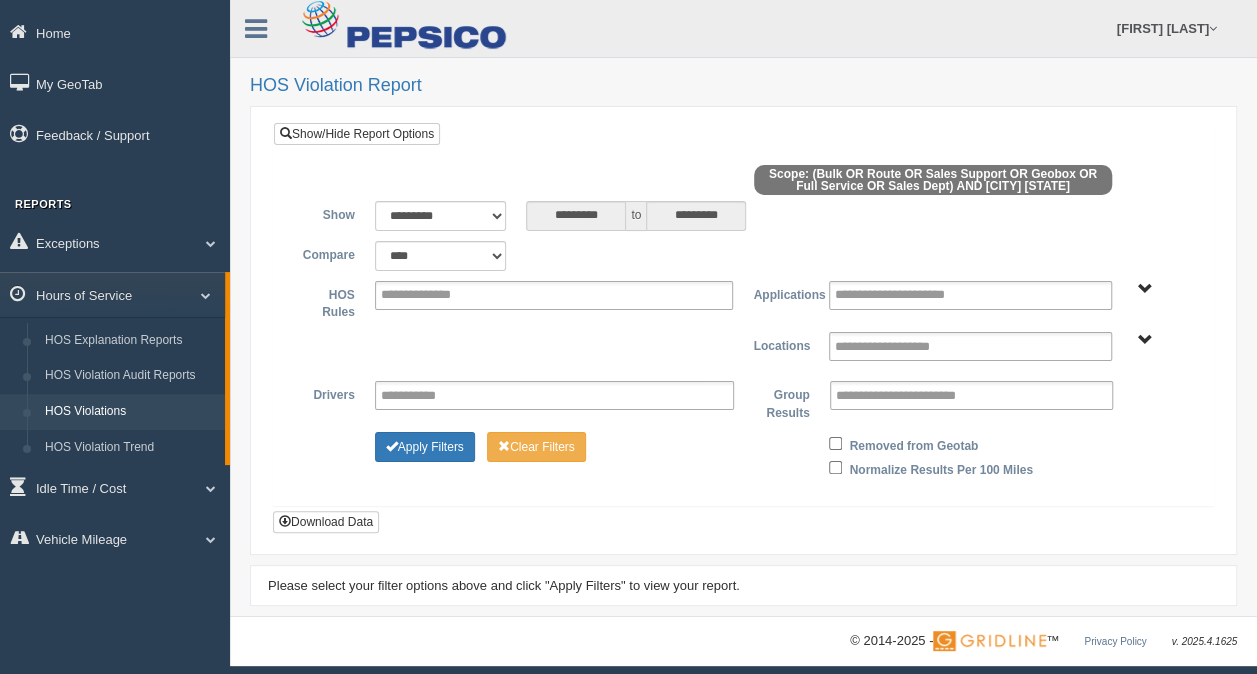 scroll, scrollTop: 8, scrollLeft: 0, axis: vertical 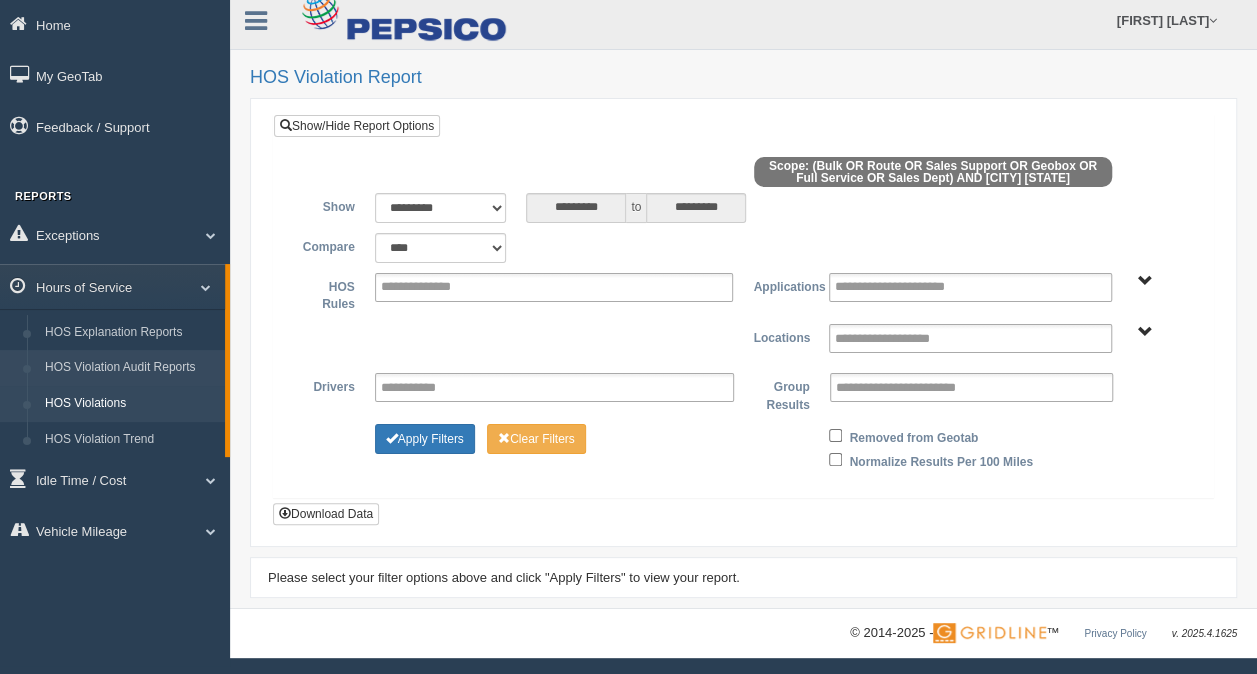 click on "HOS Violation Audit Reports" at bounding box center [130, 368] 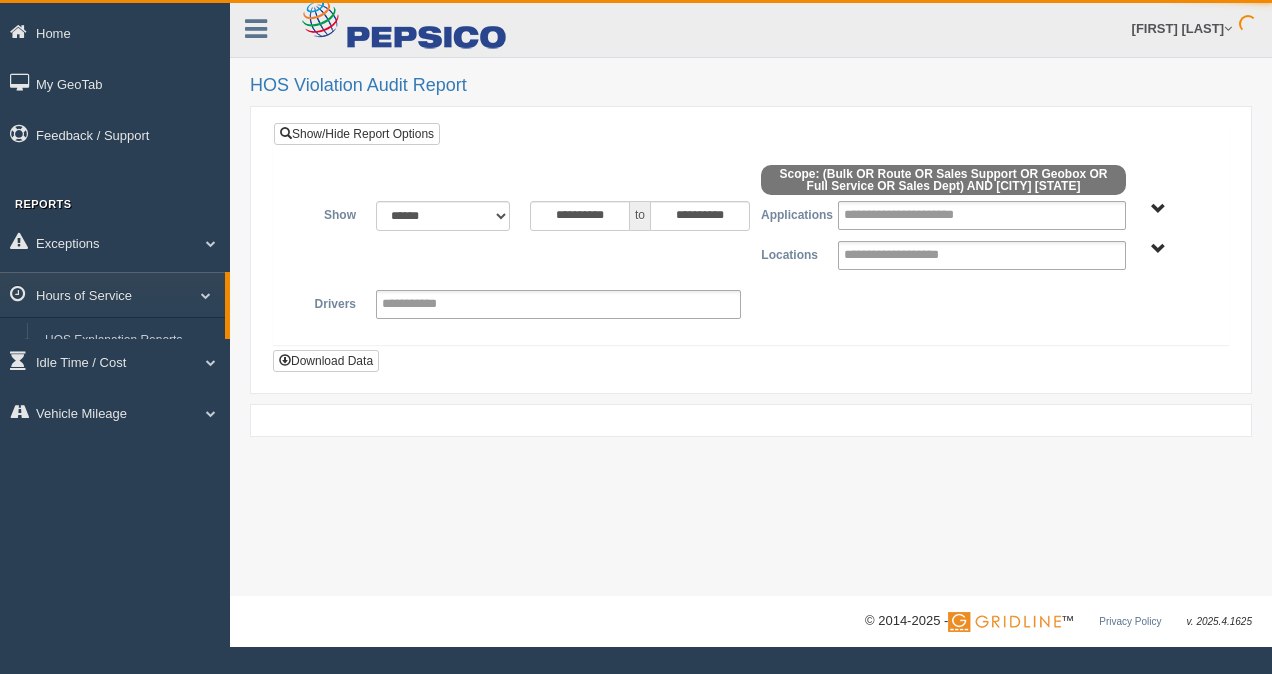 scroll, scrollTop: 0, scrollLeft: 0, axis: both 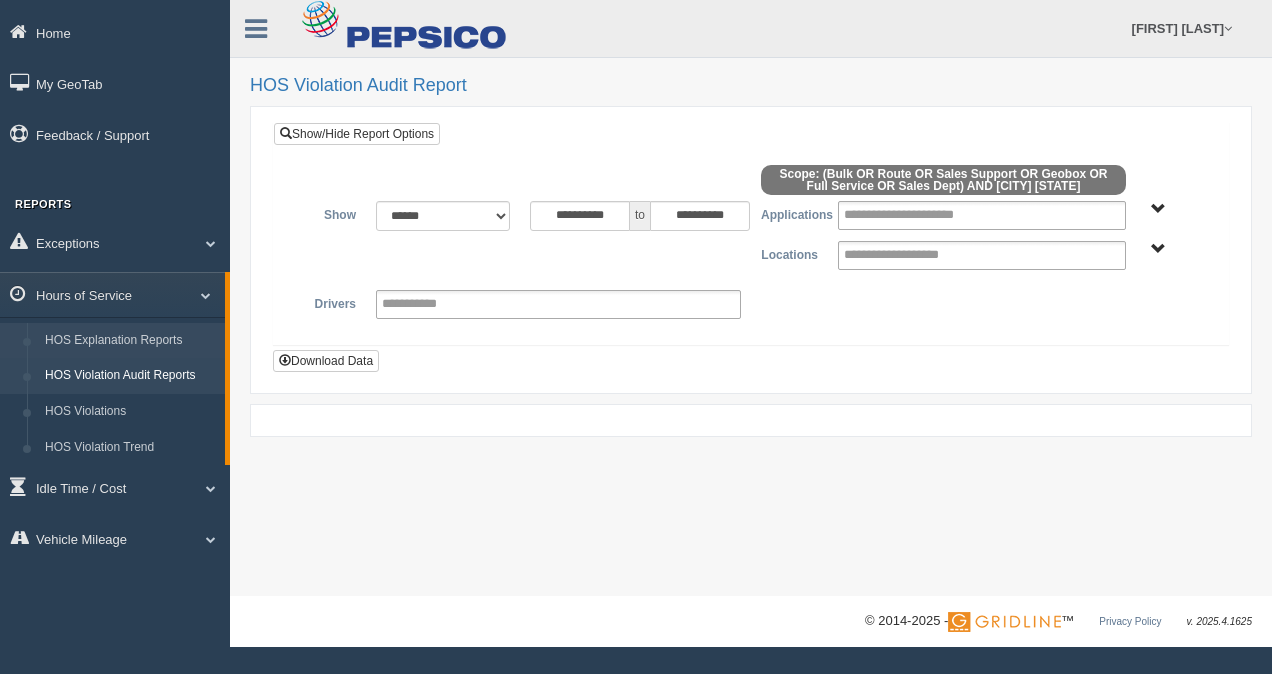 click on "HOS Explanation Reports" at bounding box center [130, 341] 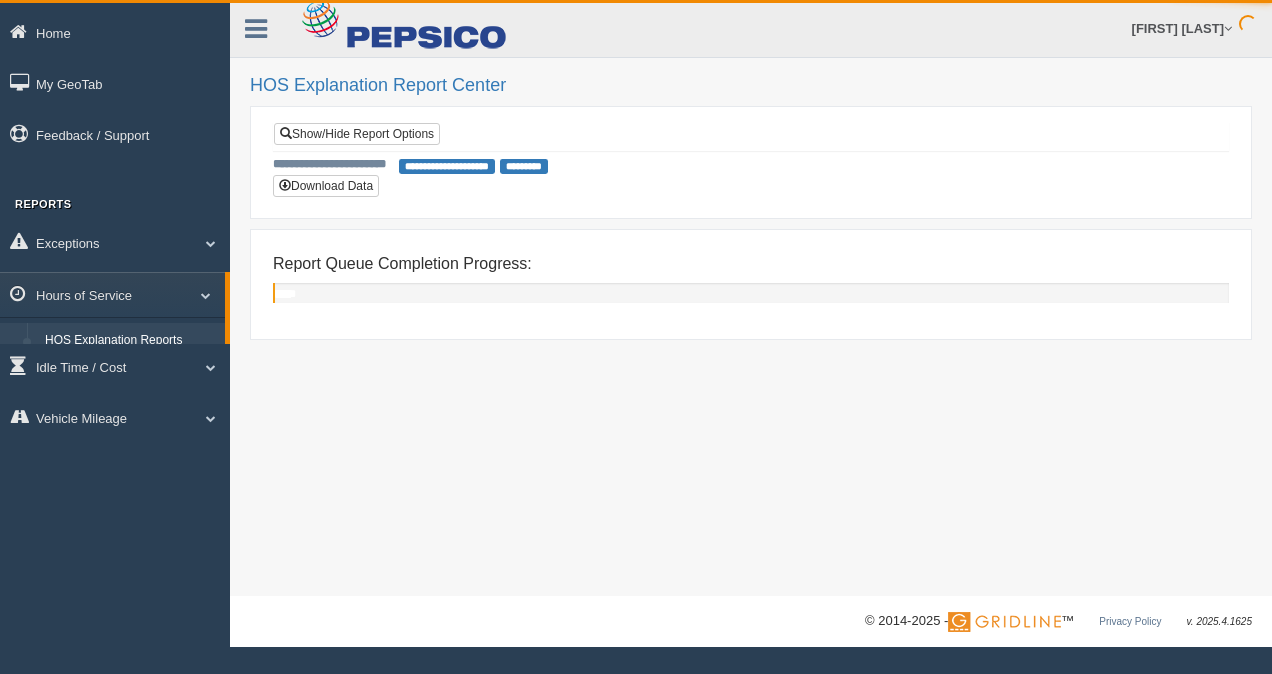 scroll, scrollTop: 0, scrollLeft: 0, axis: both 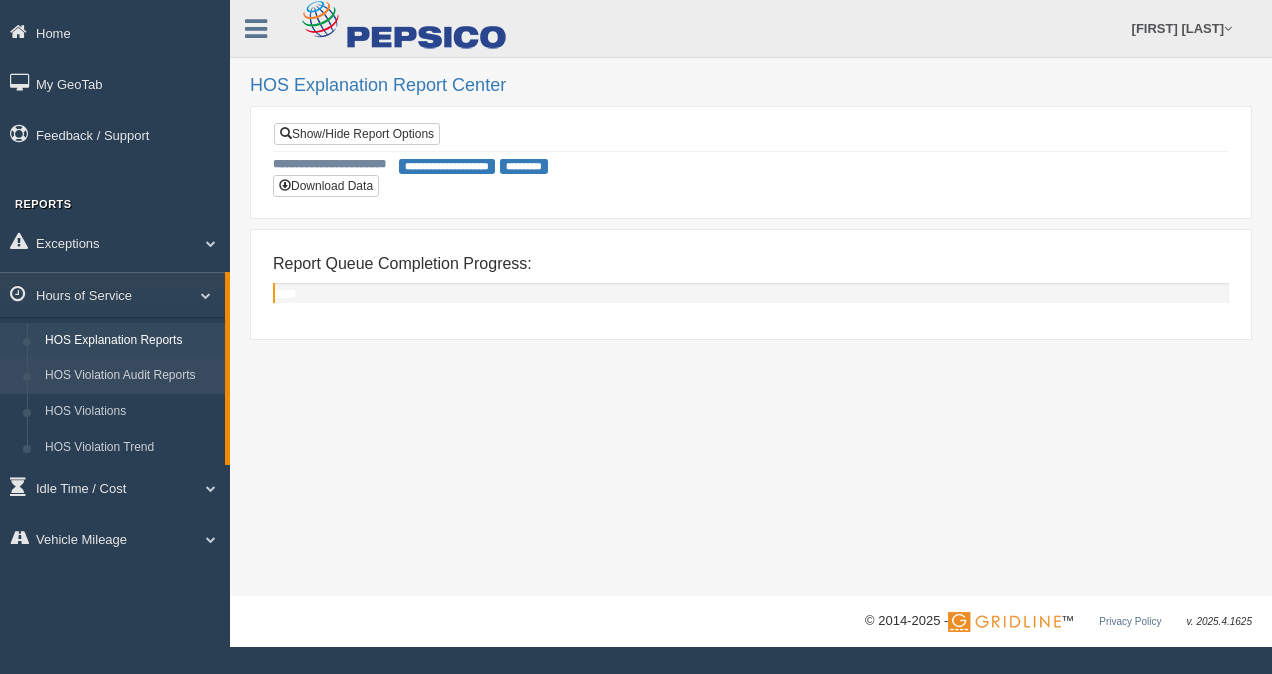 click on "HOS Violation Audit Reports" at bounding box center [130, 376] 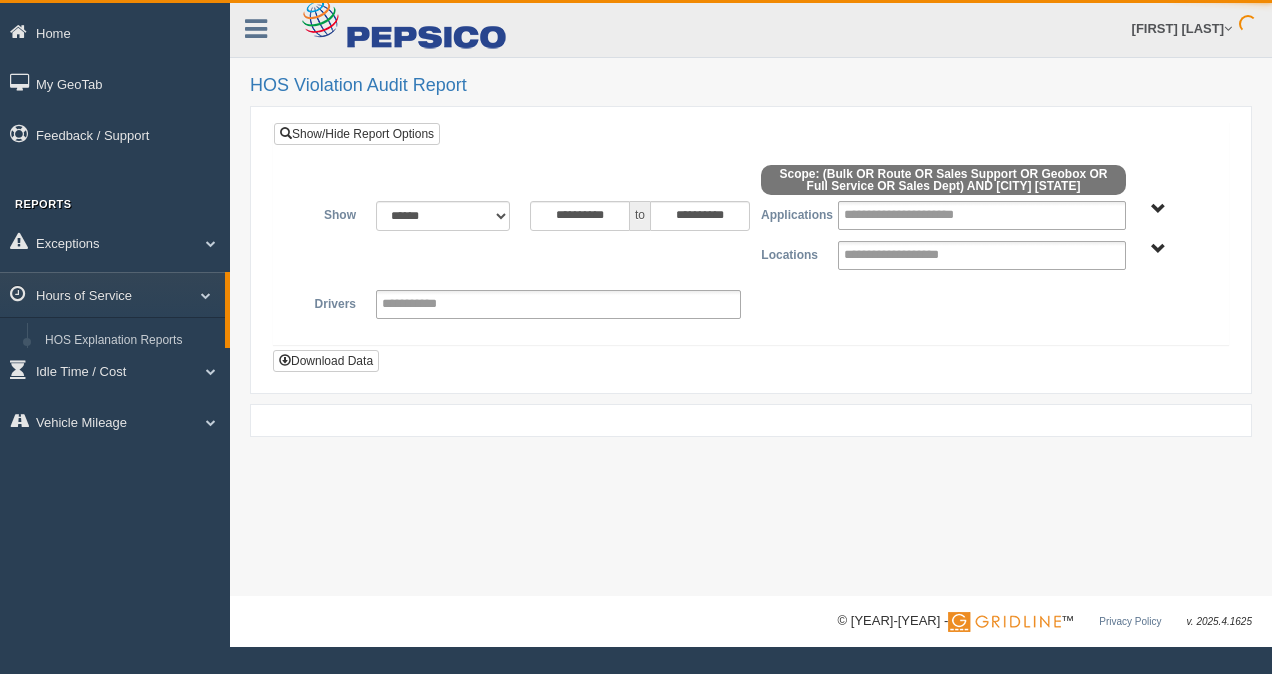 scroll, scrollTop: 0, scrollLeft: 0, axis: both 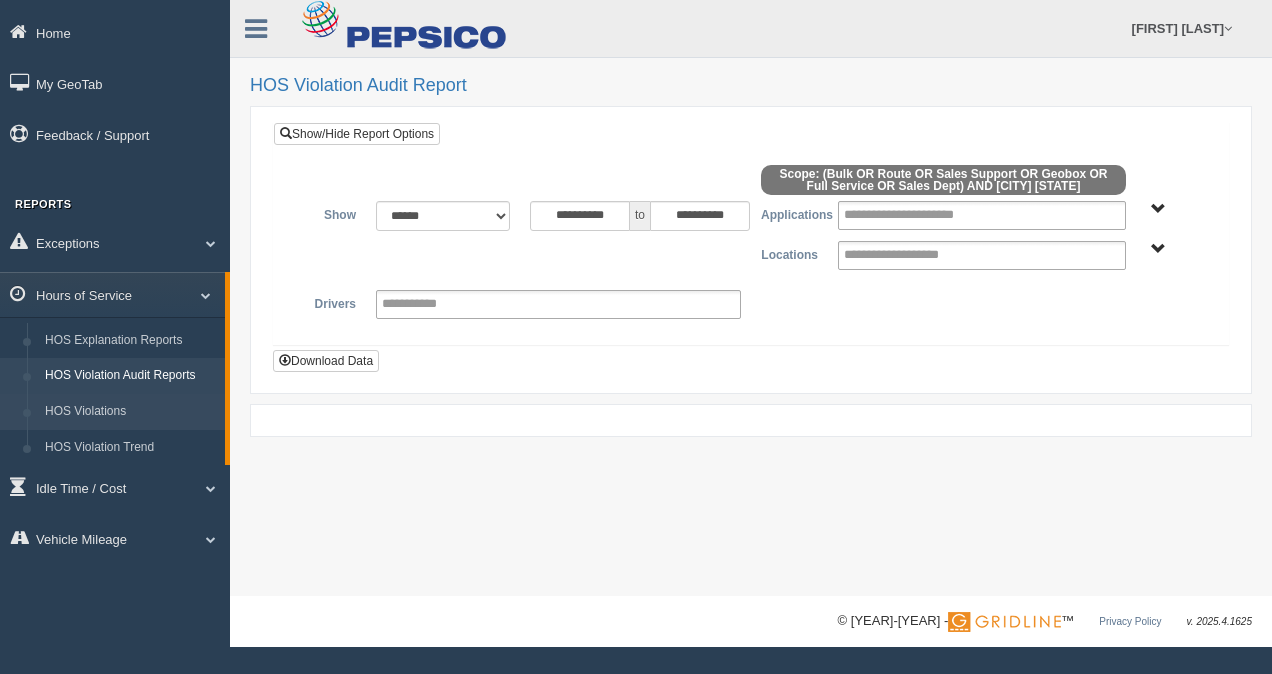 click on "HOS Violations" at bounding box center (130, 412) 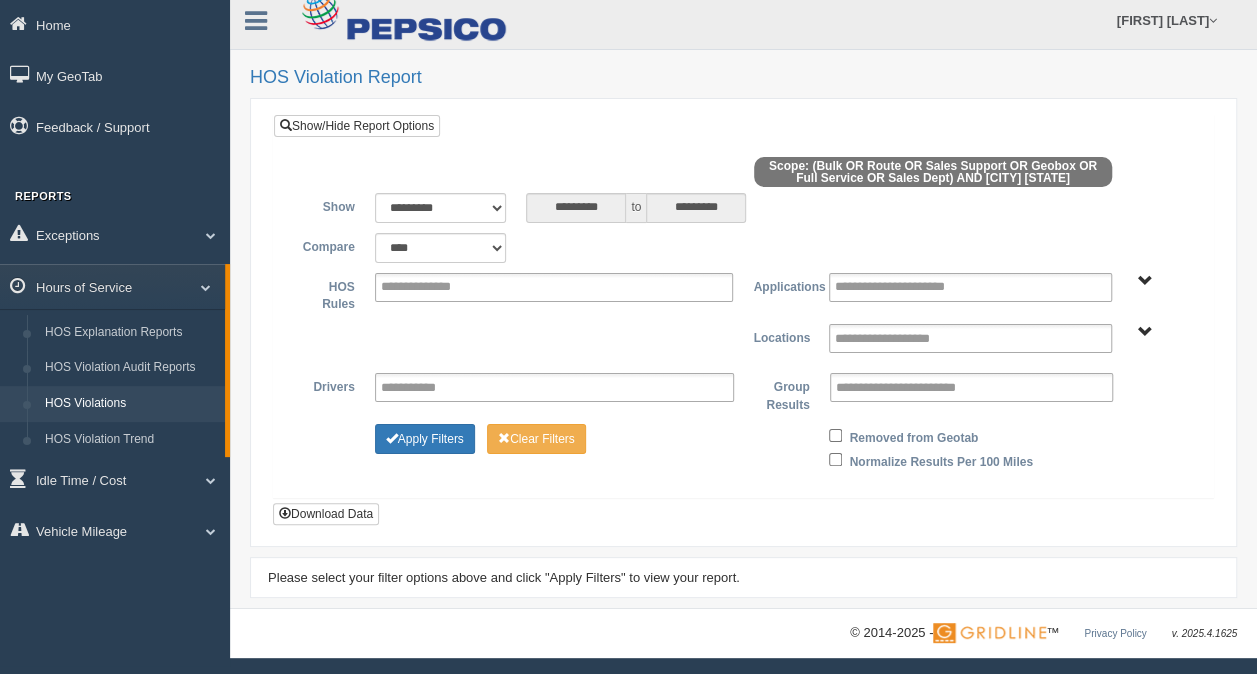 scroll, scrollTop: 0, scrollLeft: 0, axis: both 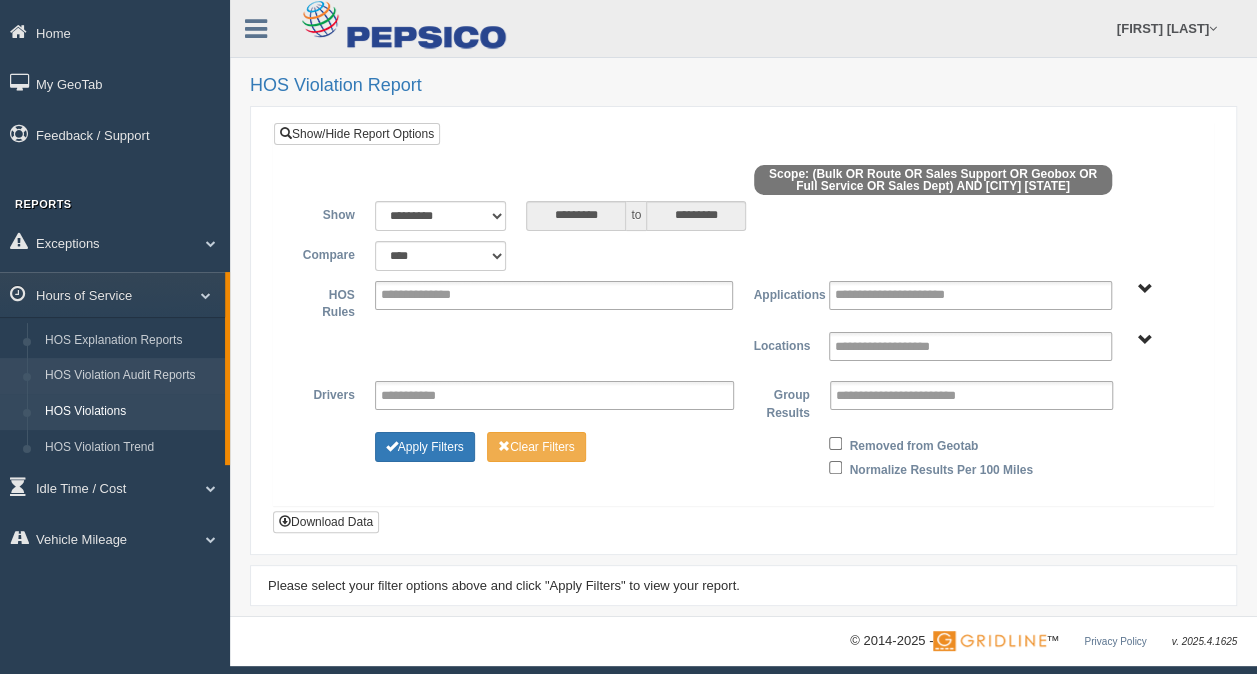 click on "HOS Violation Audit Reports" at bounding box center [130, 376] 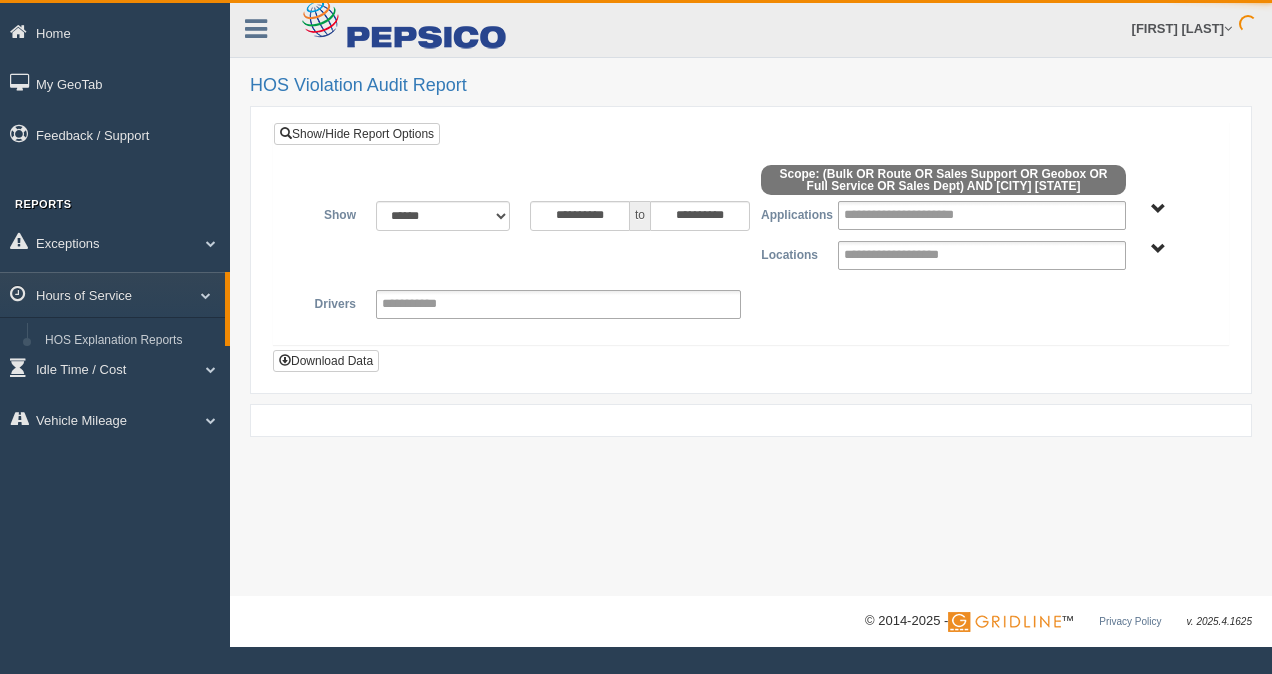 scroll, scrollTop: 0, scrollLeft: 0, axis: both 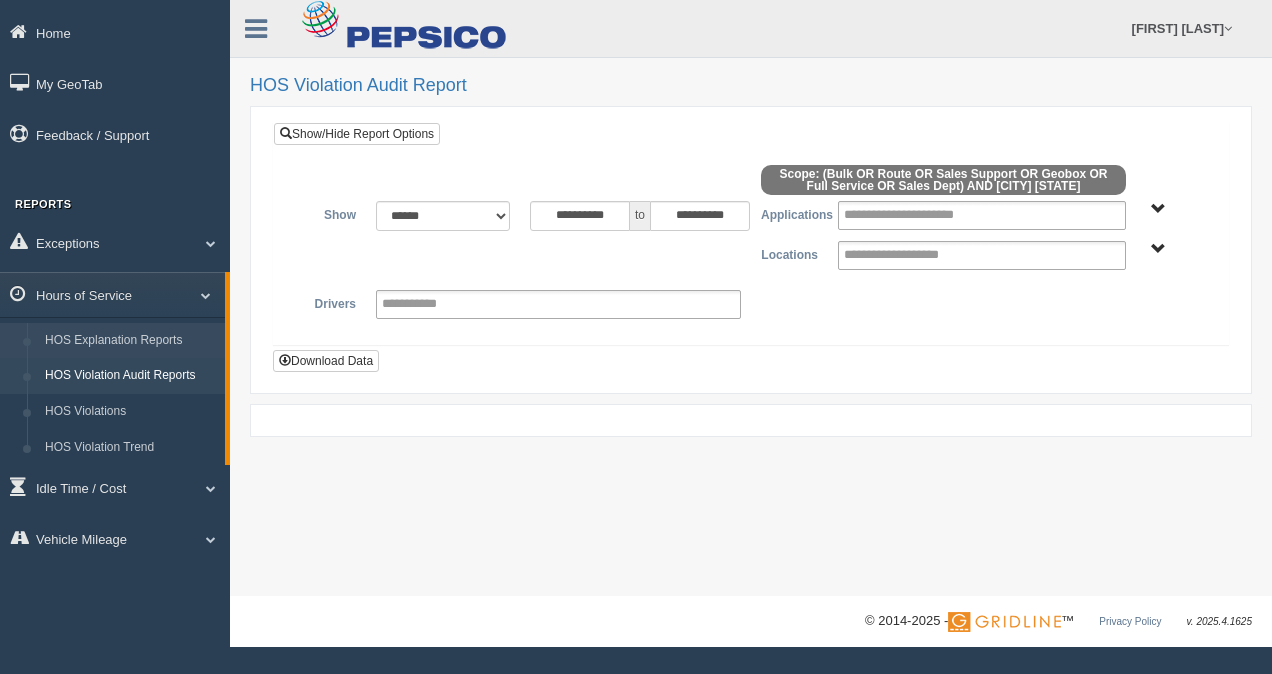 click on "HOS Explanation Reports" at bounding box center [130, 341] 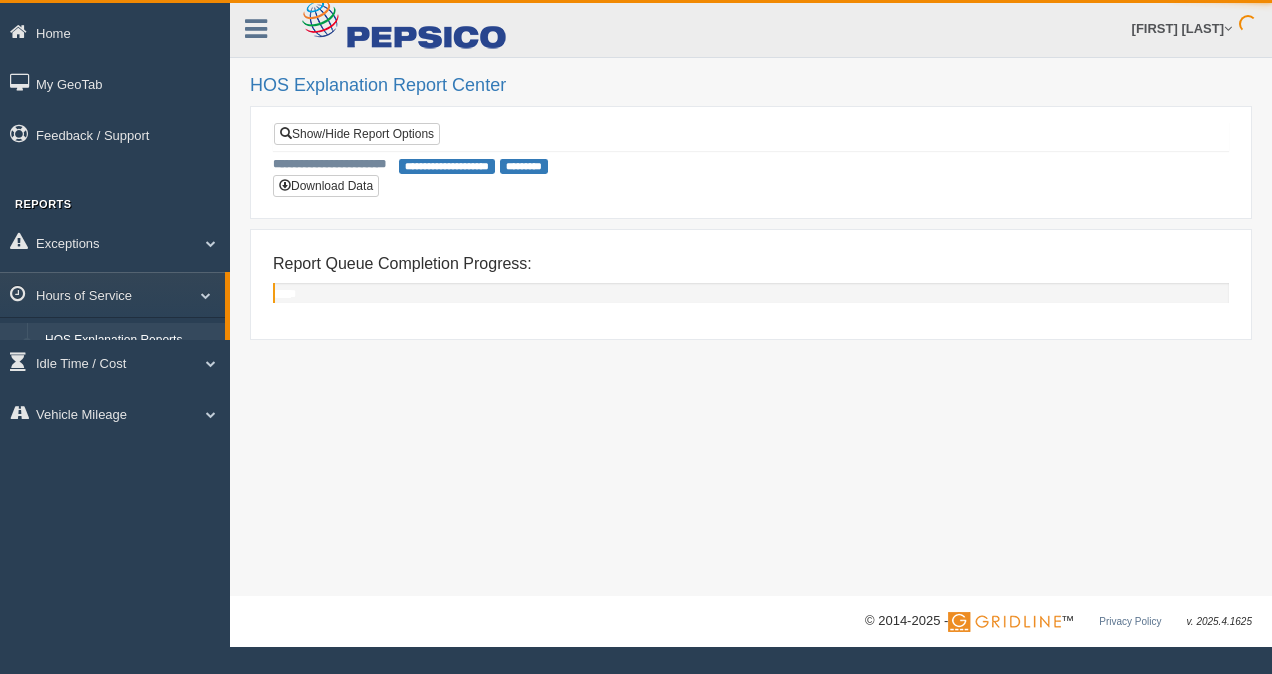 scroll, scrollTop: 0, scrollLeft: 0, axis: both 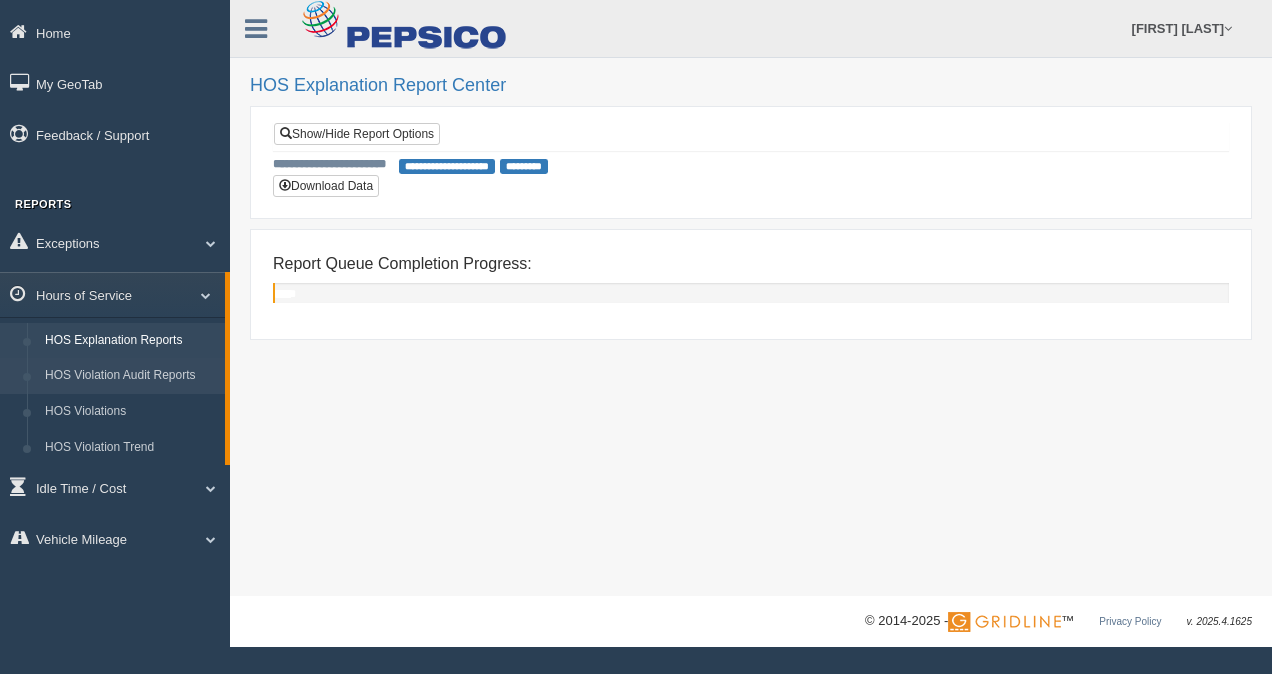 click on "HOS Violation Audit Reports" at bounding box center [130, 376] 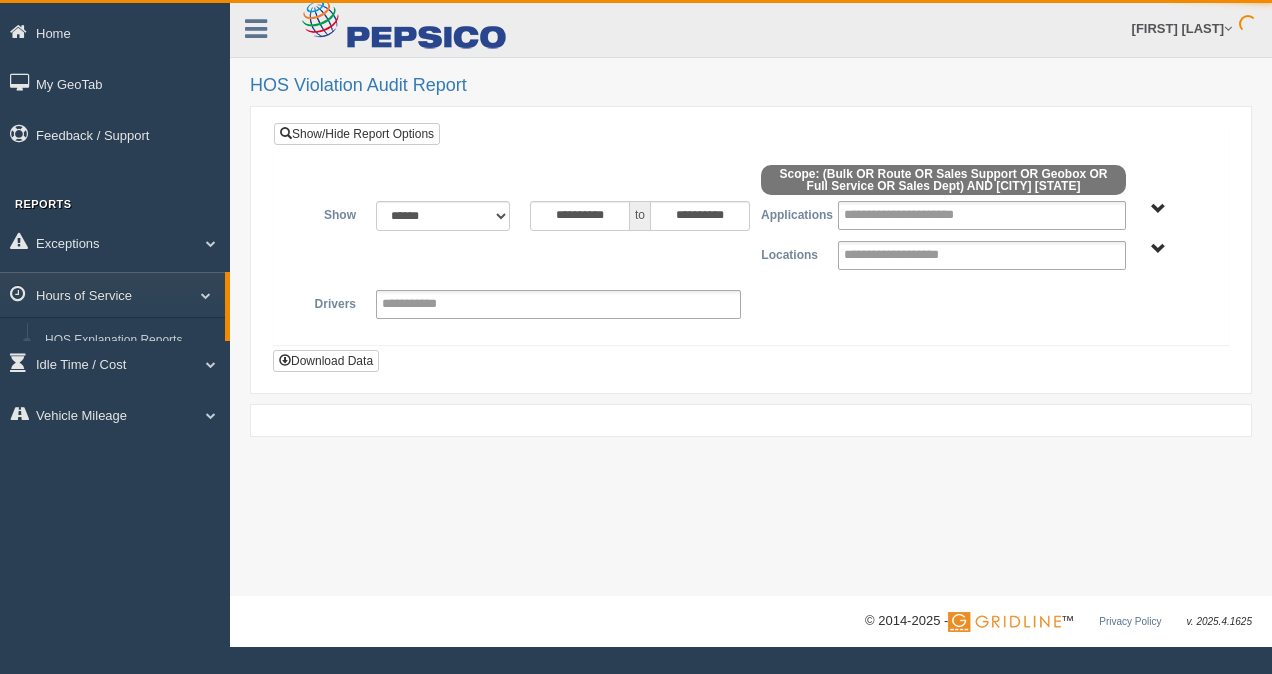 scroll, scrollTop: 0, scrollLeft: 0, axis: both 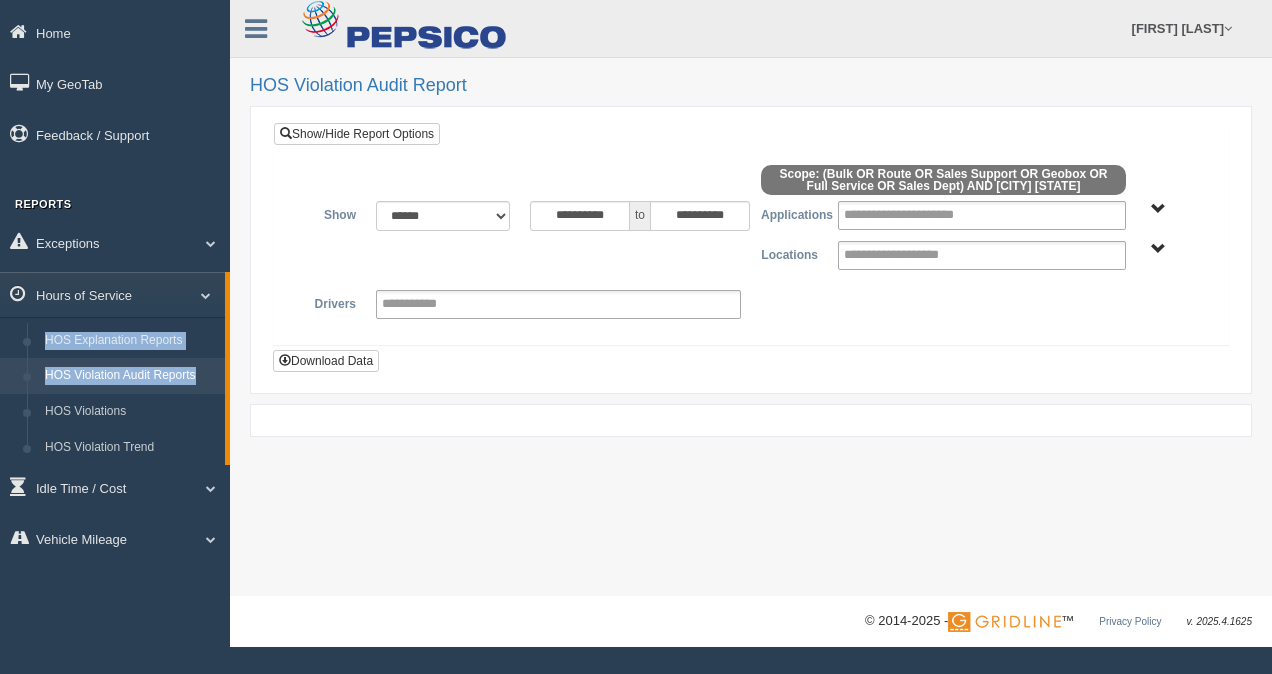 drag, startPoint x: 224, startPoint y: 289, endPoint x: 222, endPoint y: 378, distance: 89.02247 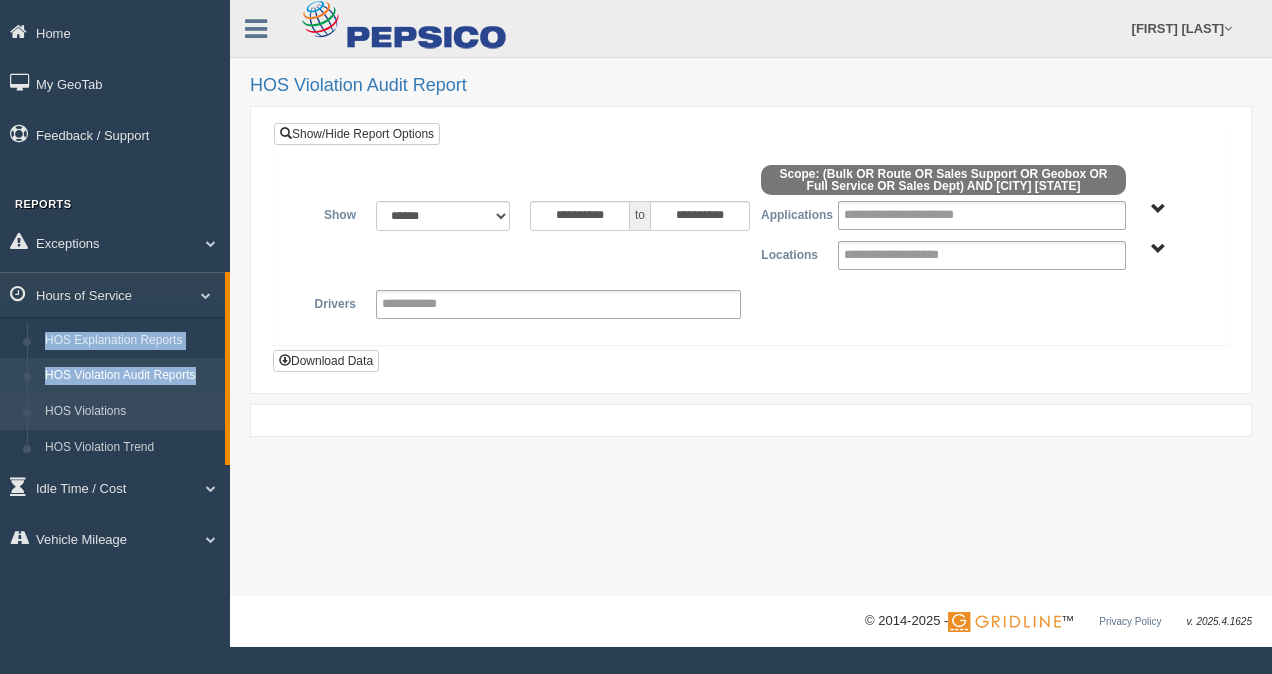 drag, startPoint x: 222, startPoint y: 378, endPoint x: 168, endPoint y: 420, distance: 68.41052 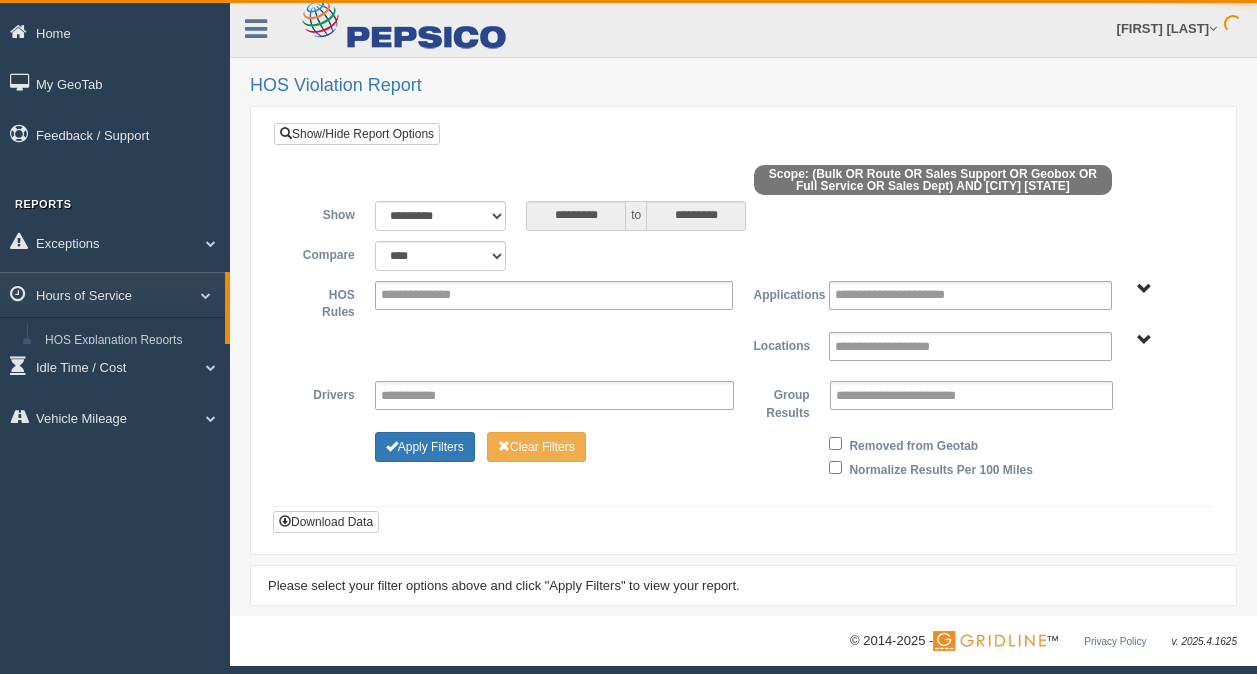 scroll, scrollTop: 0, scrollLeft: 0, axis: both 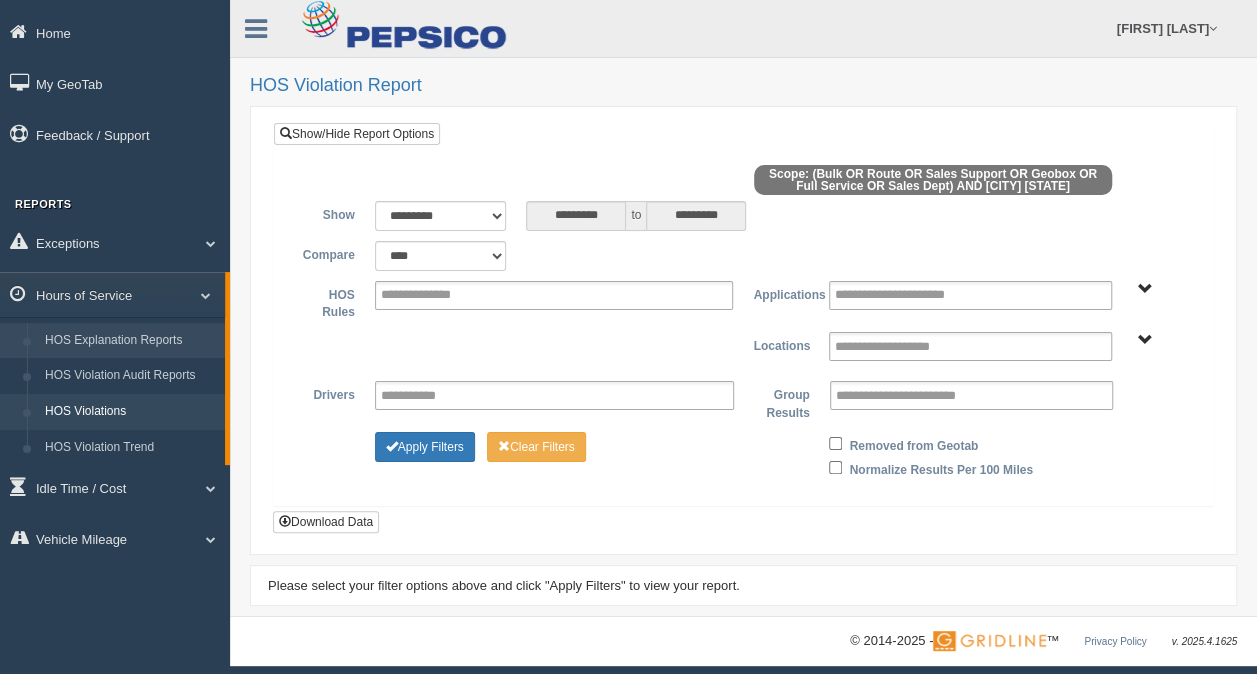 click on "HOS Explanation Reports" at bounding box center [130, 341] 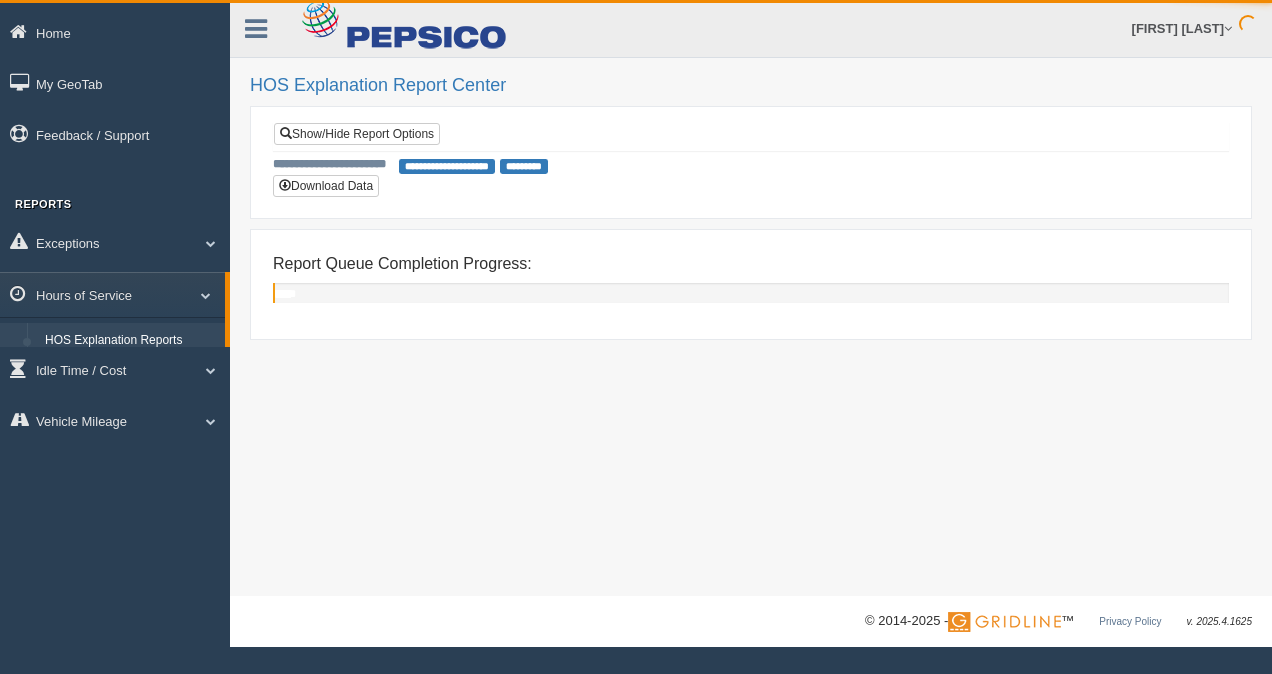 scroll, scrollTop: 0, scrollLeft: 0, axis: both 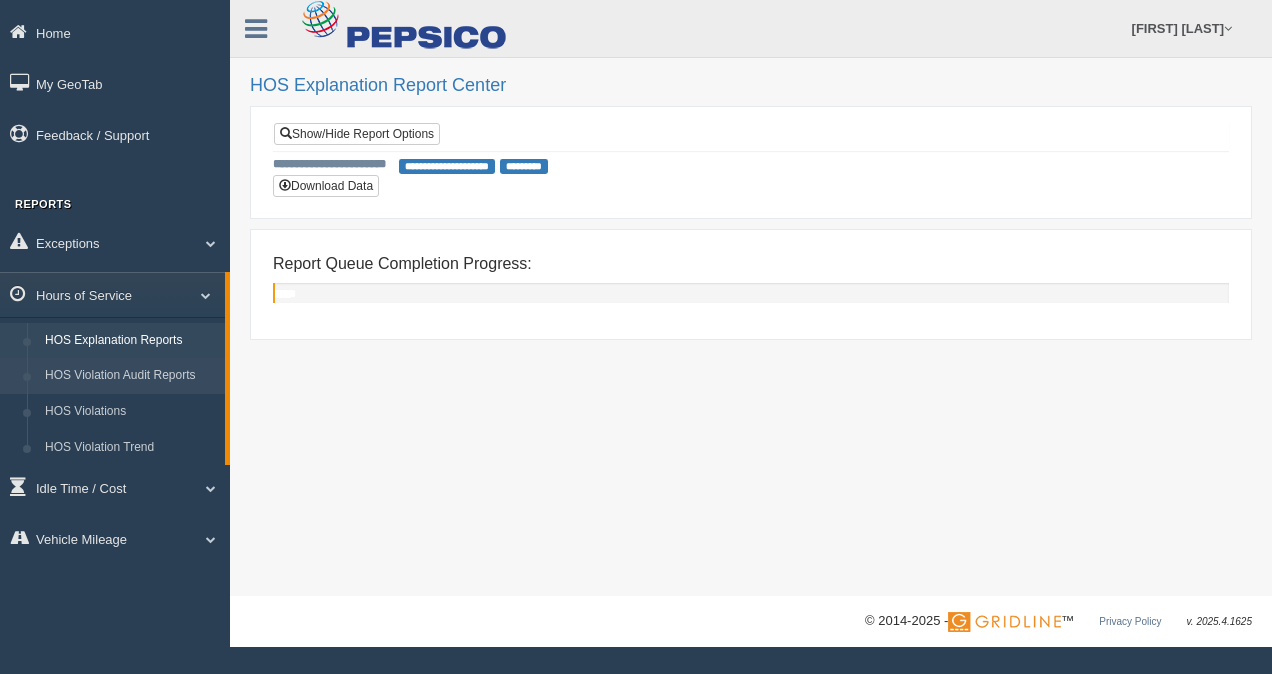 click on "HOS Violation Audit Reports" at bounding box center (130, 376) 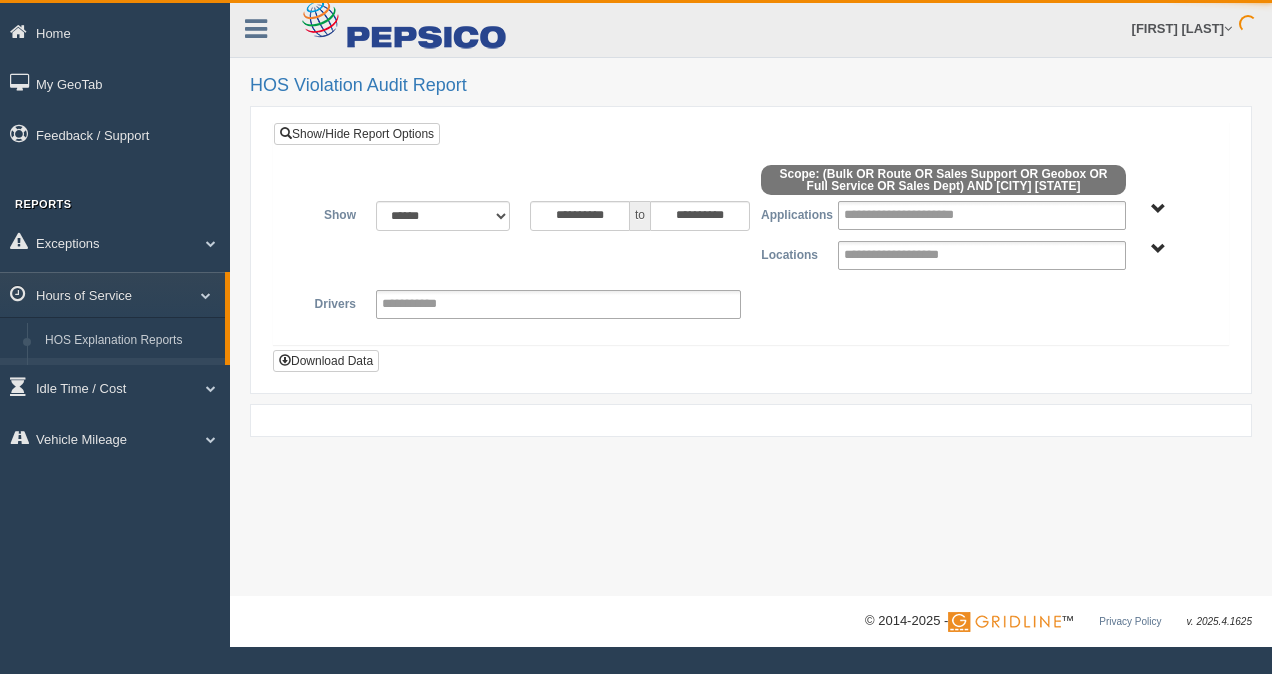scroll, scrollTop: 0, scrollLeft: 0, axis: both 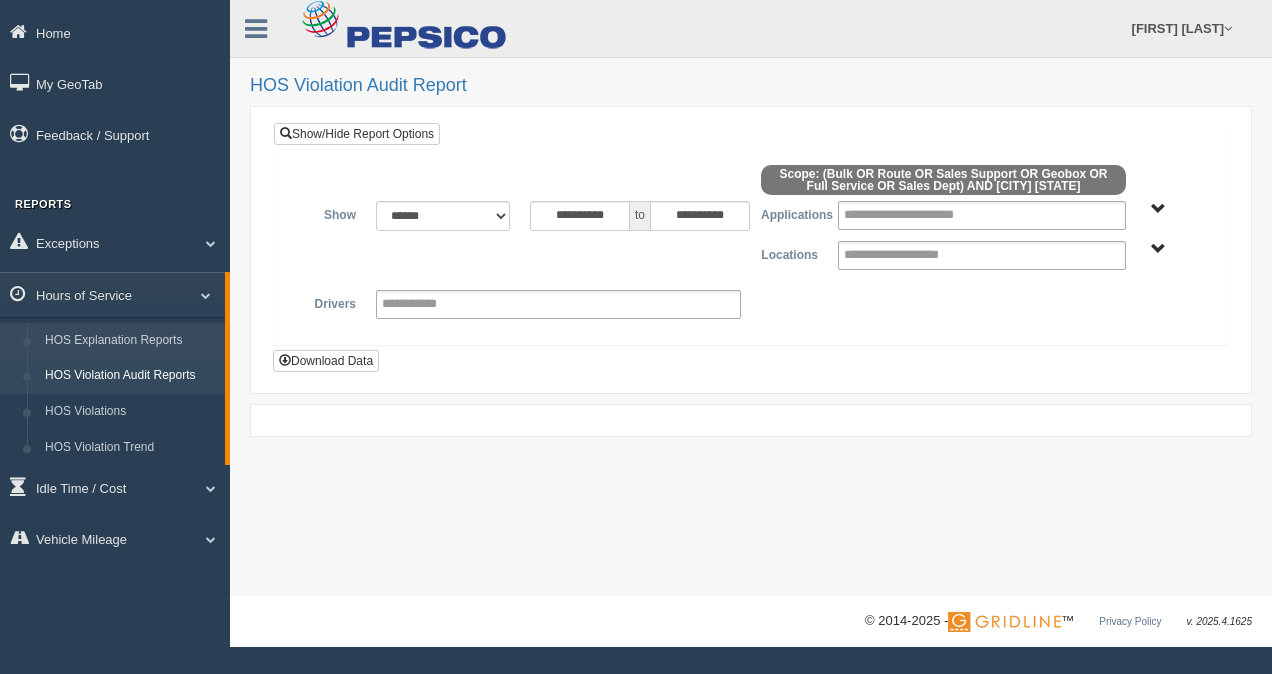 click on "HOS Explanation Reports" at bounding box center [130, 341] 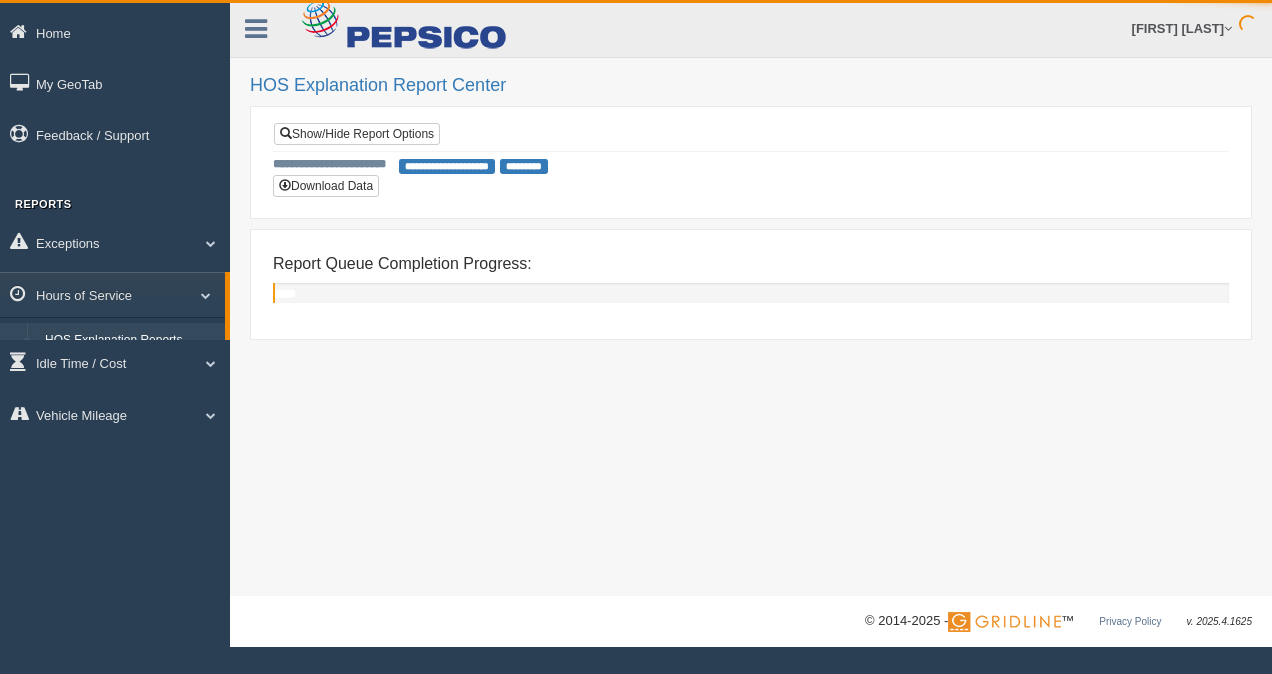 scroll, scrollTop: 0, scrollLeft: 0, axis: both 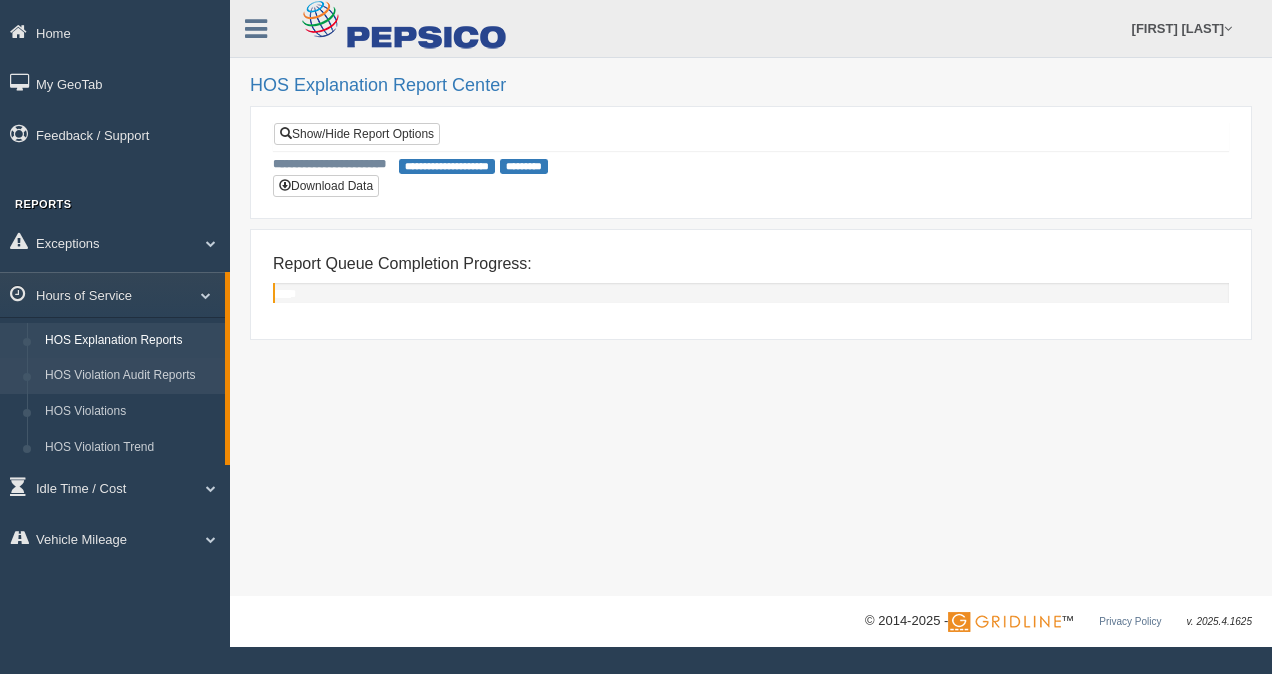 click on "HOS Violation Audit Reports" at bounding box center [130, 376] 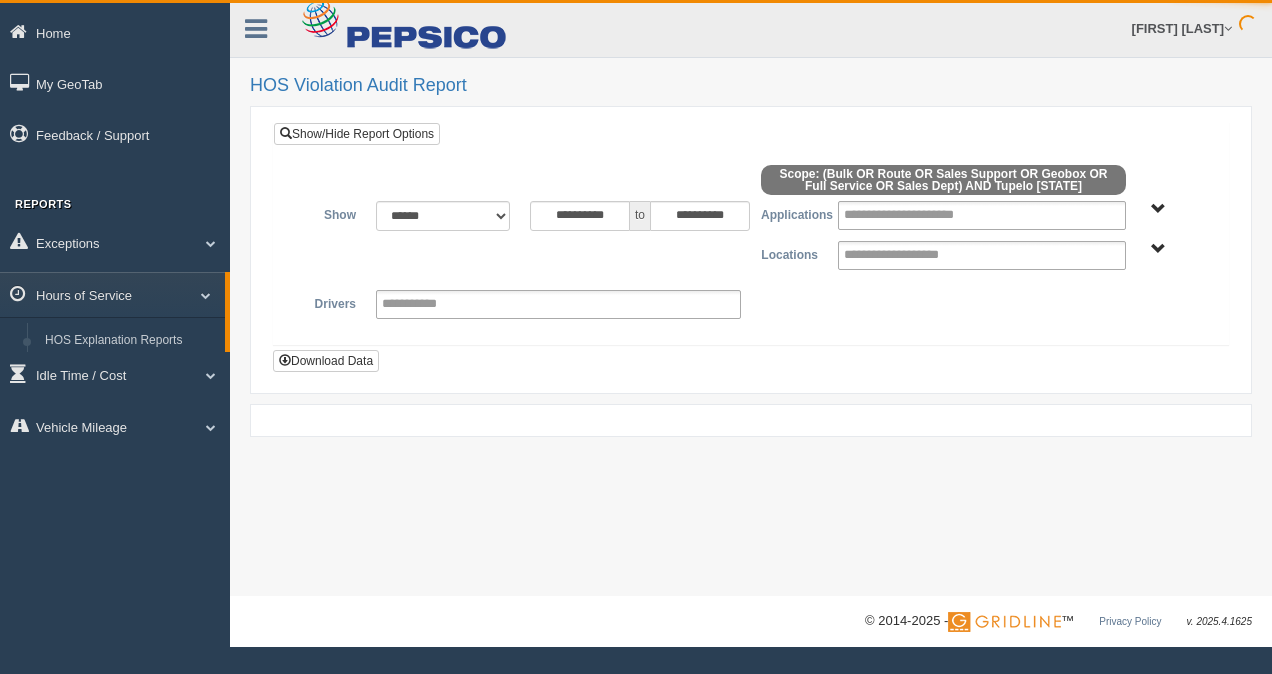 scroll, scrollTop: 0, scrollLeft: 0, axis: both 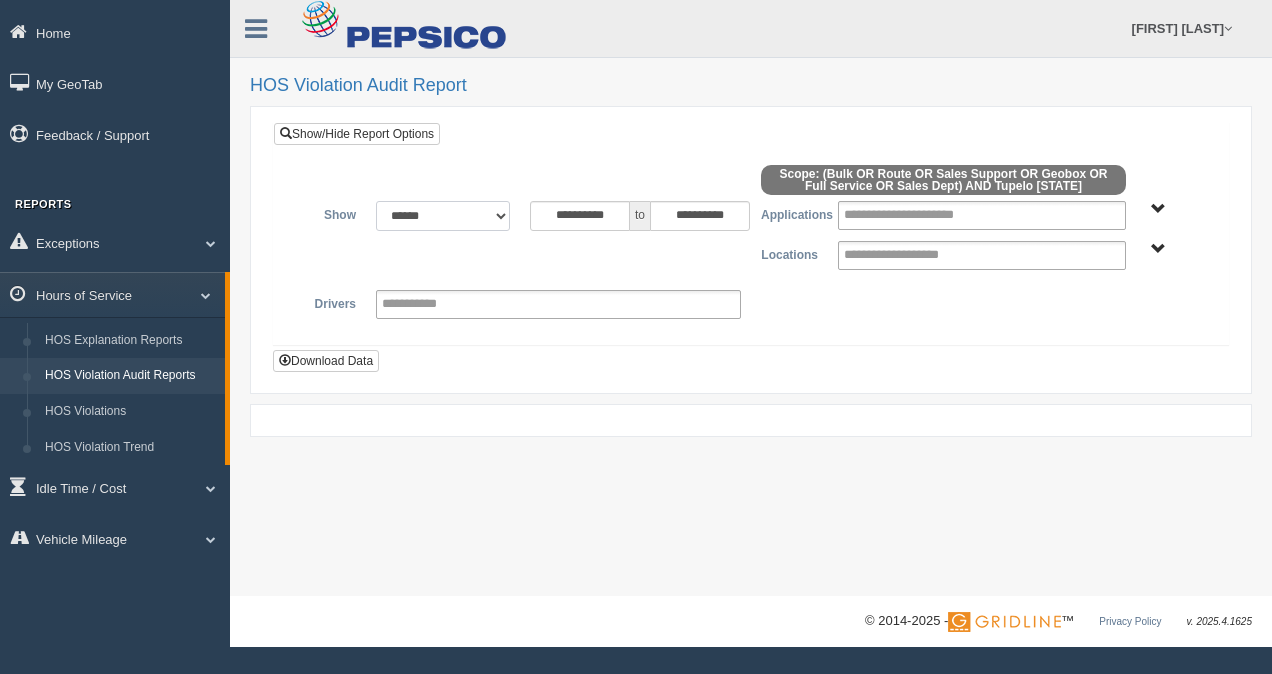 click on "**********" at bounding box center [443, 216] 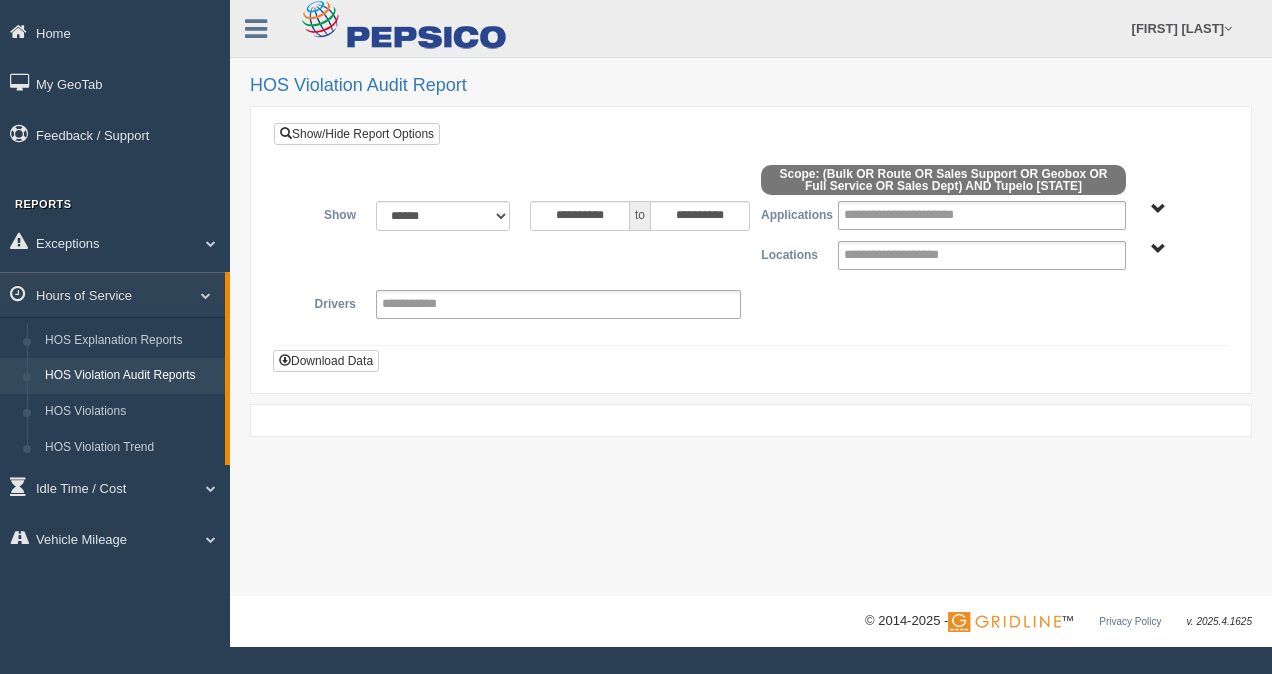 click on "**********" at bounding box center [751, 255] 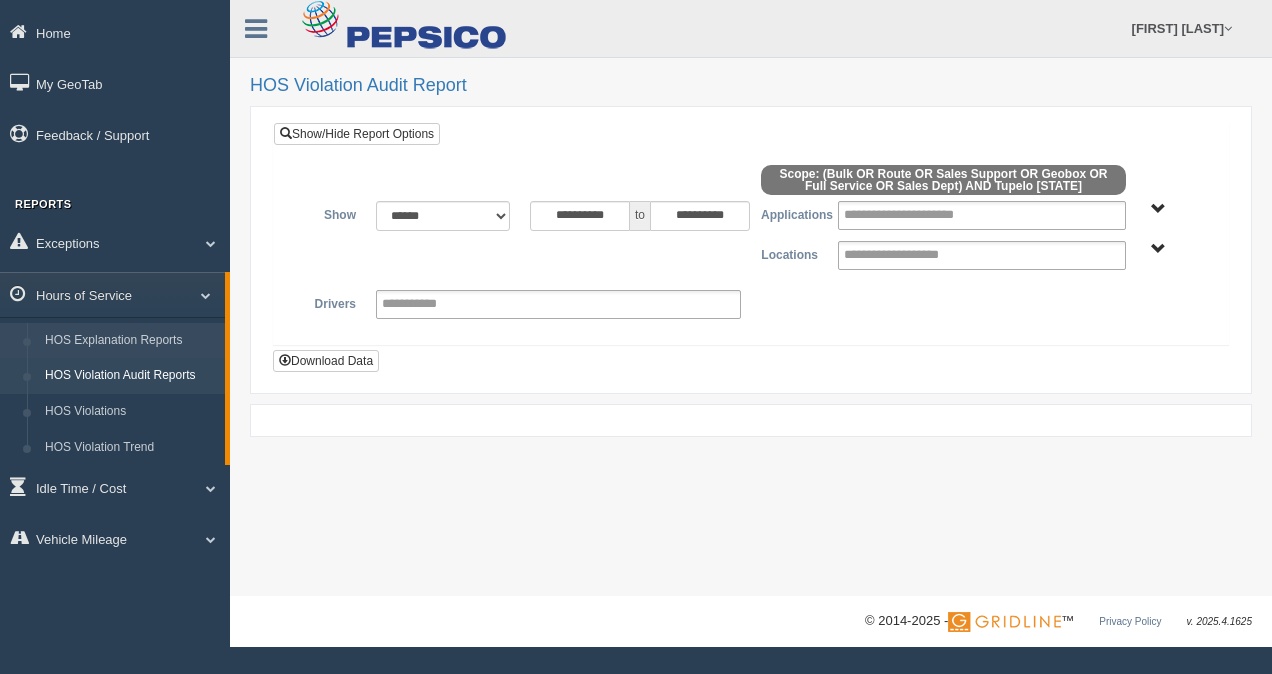 click on "HOS Explanation Reports" at bounding box center [130, 341] 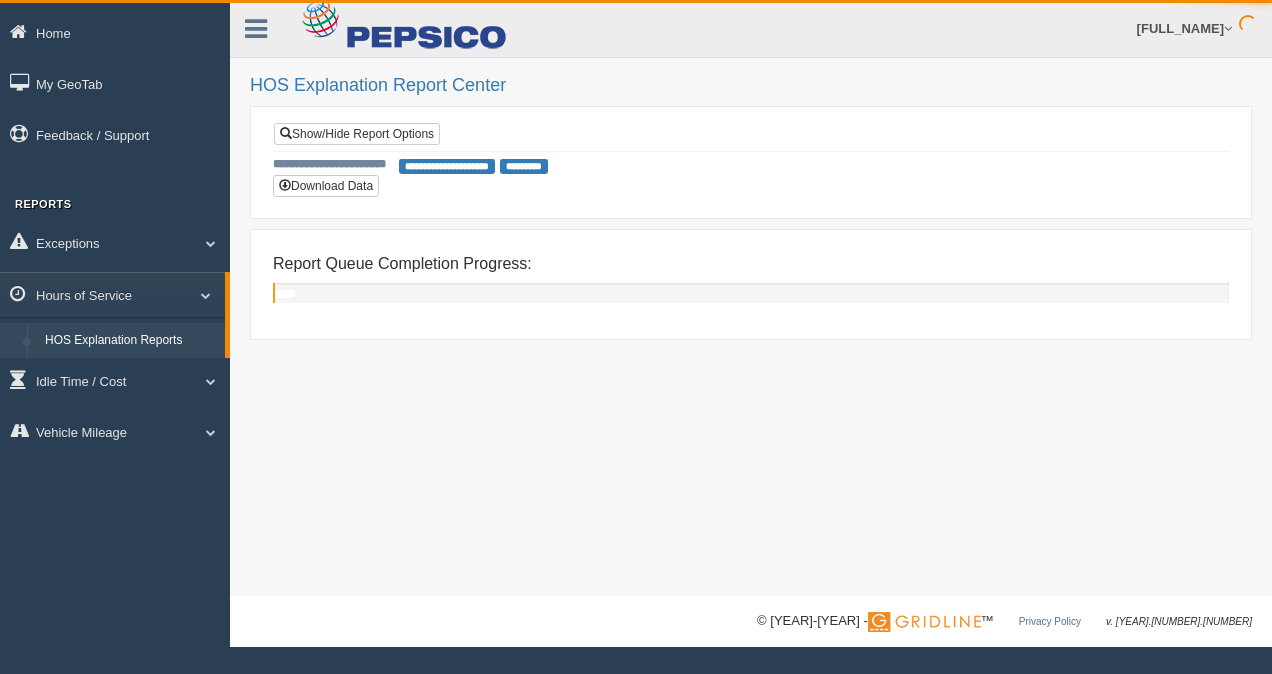 scroll, scrollTop: 0, scrollLeft: 0, axis: both 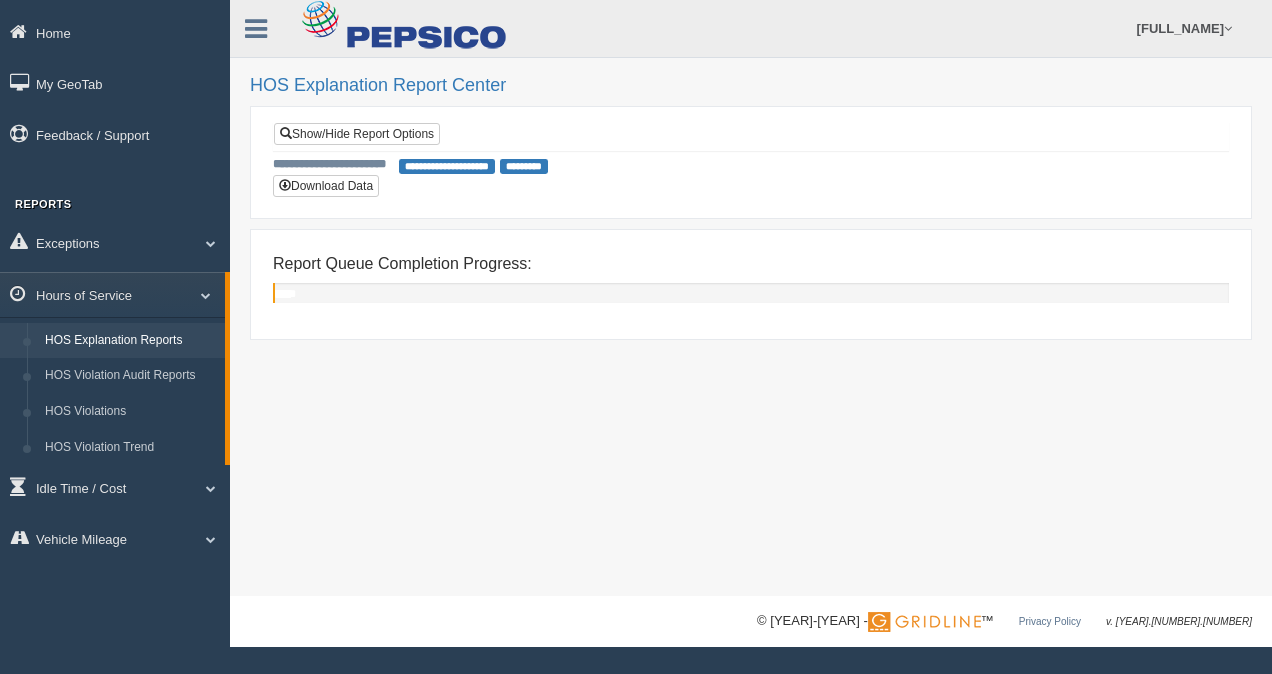 click on "**********" at bounding box center [447, 166] 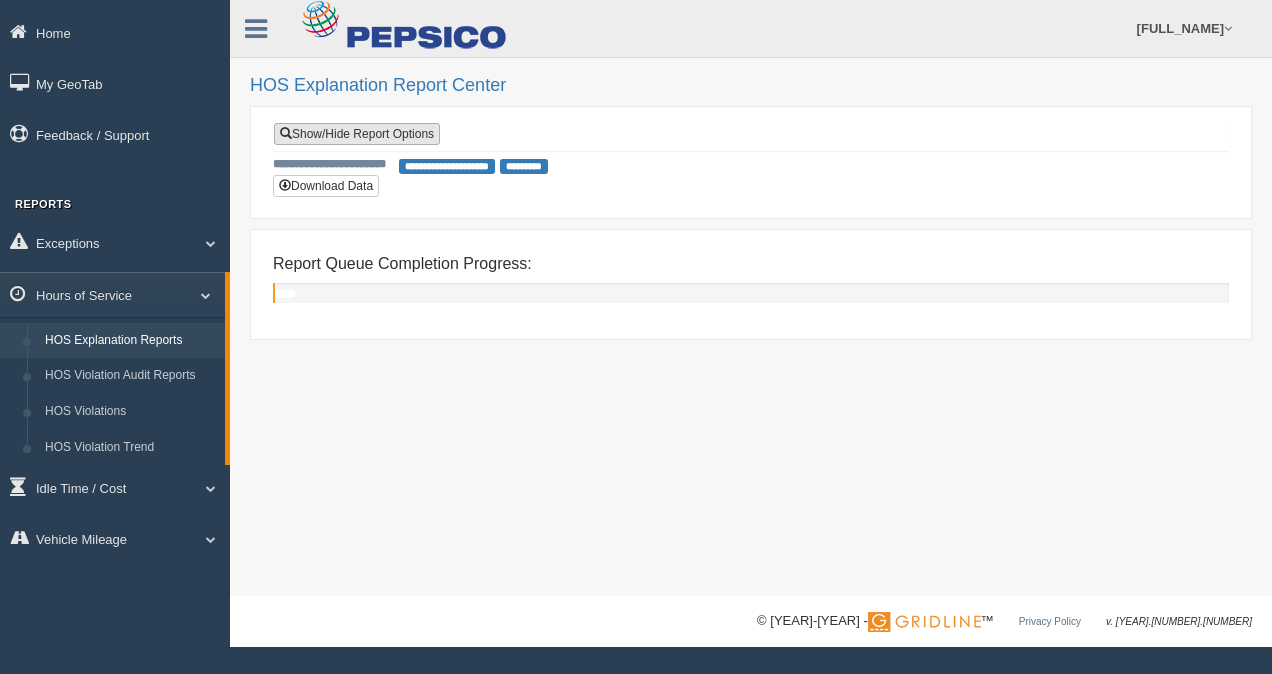 click on "Show/Hide Report Options" at bounding box center [357, 134] 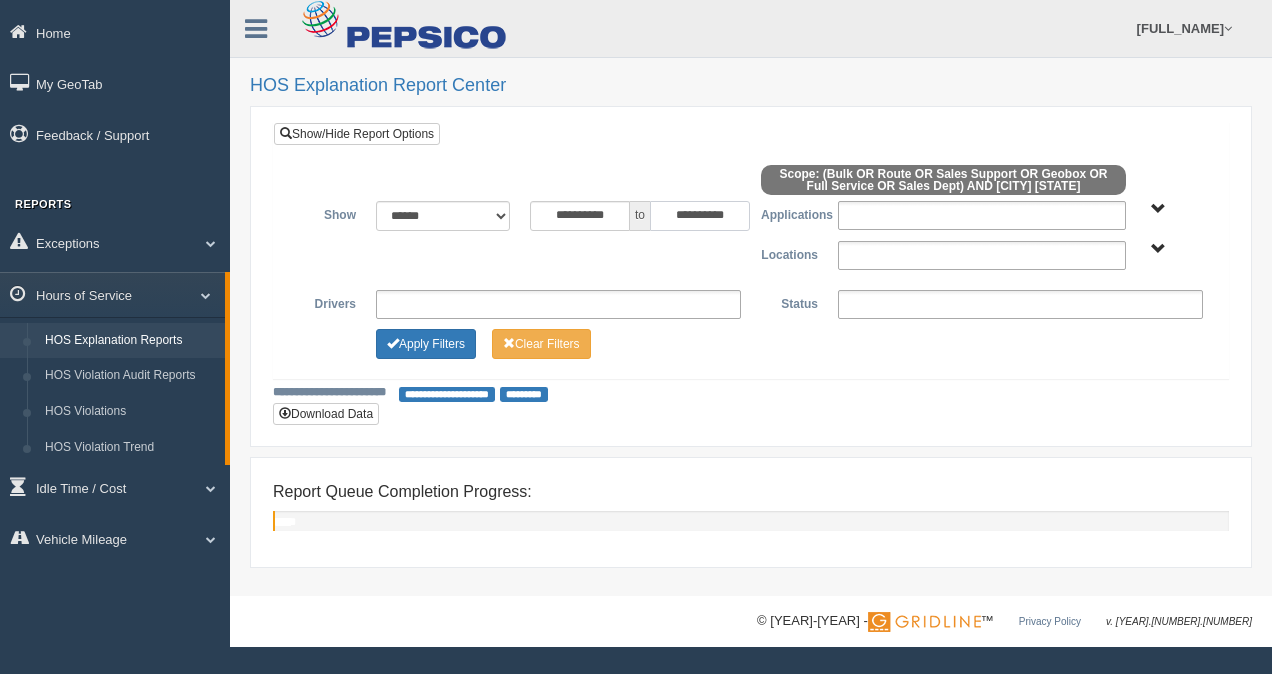 click on "**********" at bounding box center [700, 216] 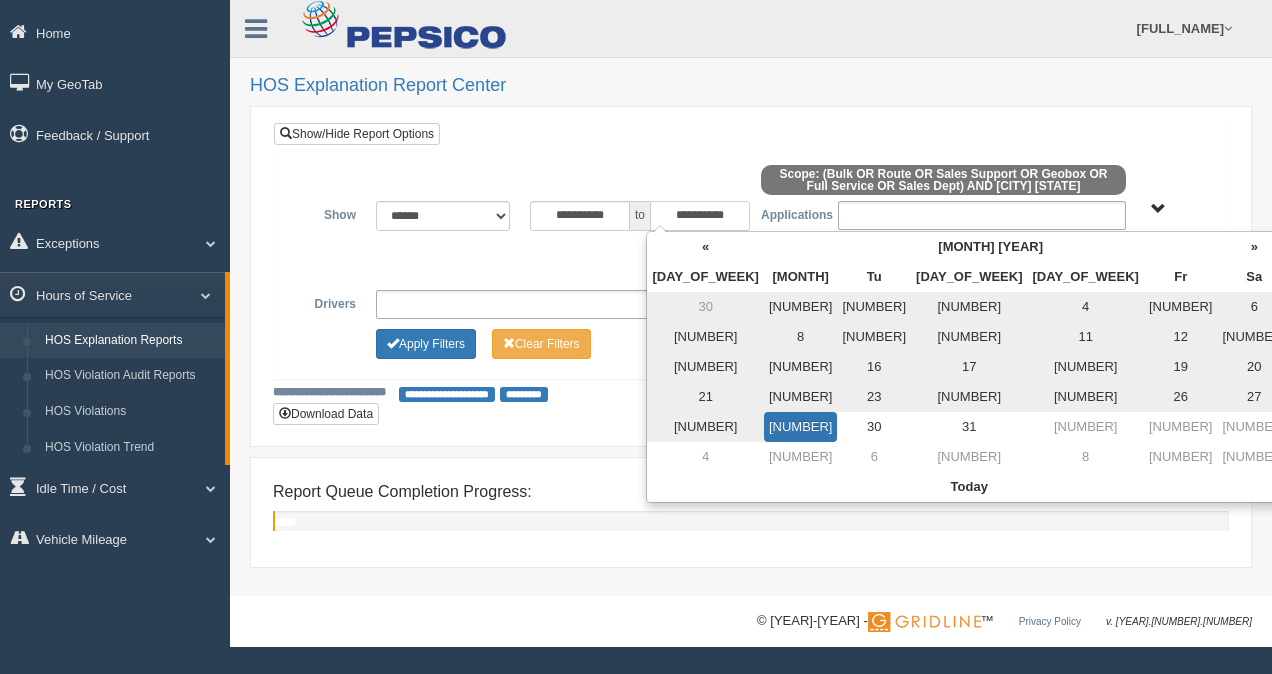 click on "**********" at bounding box center [700, 216] 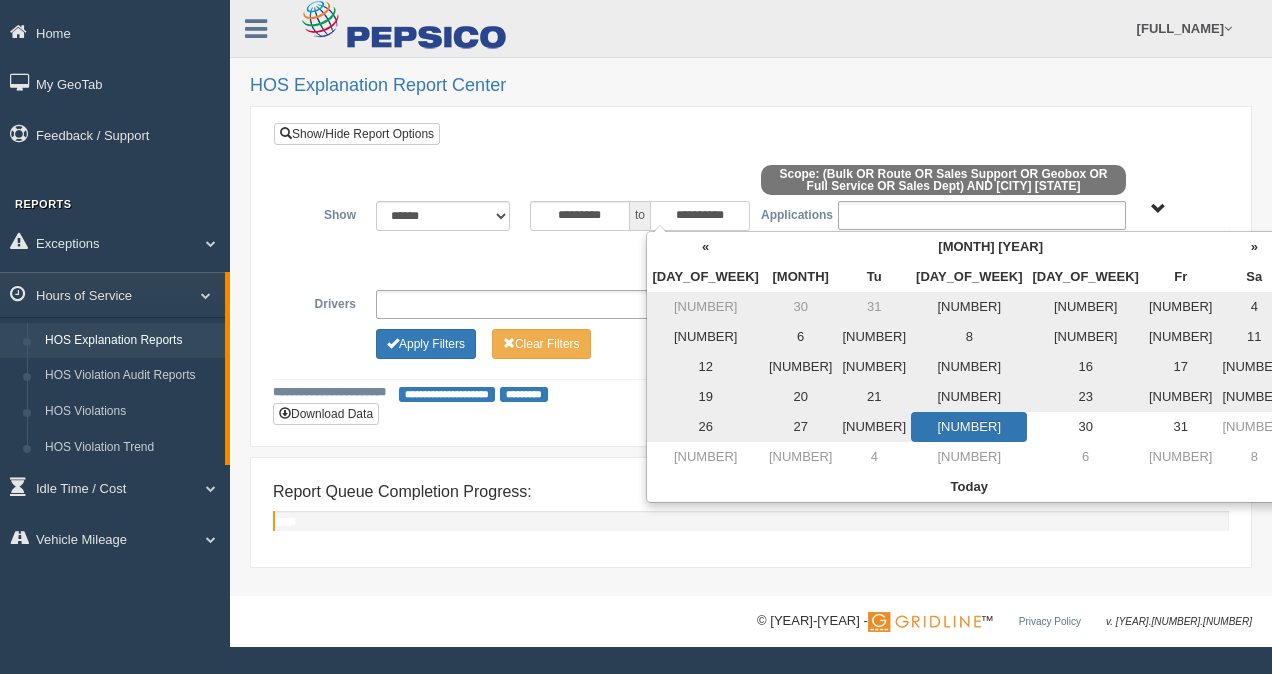 click on "**********" at bounding box center [700, 216] 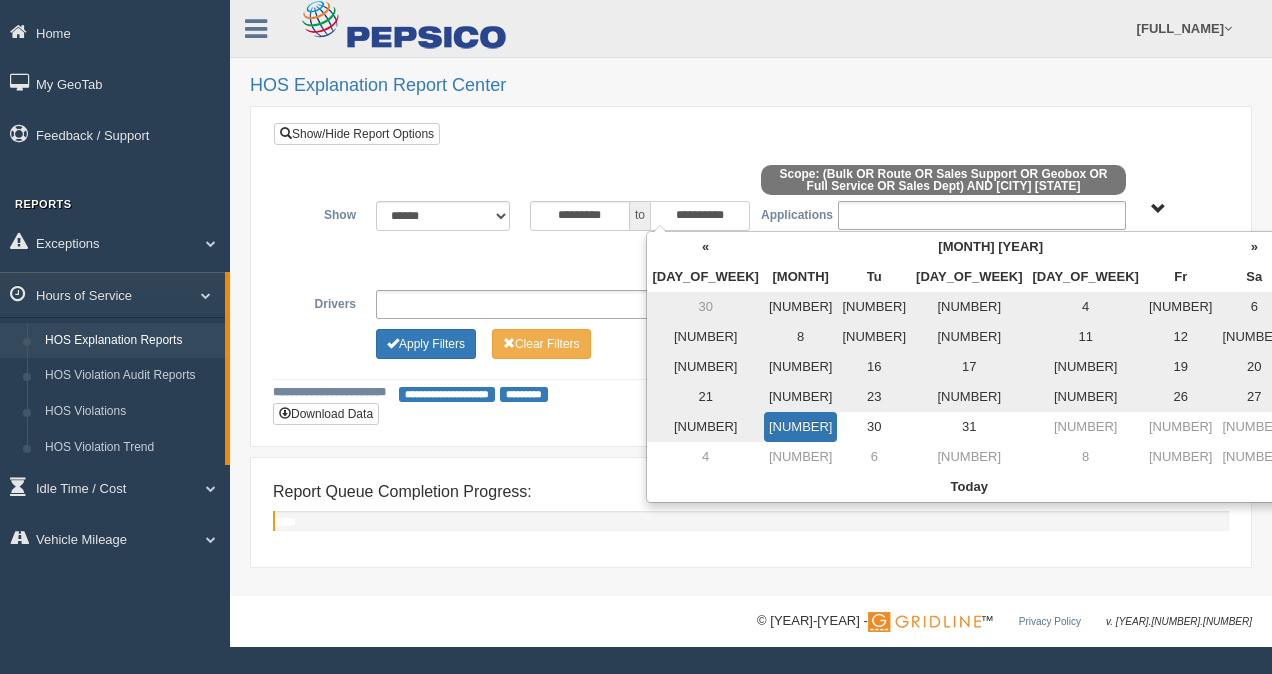 type on "**********" 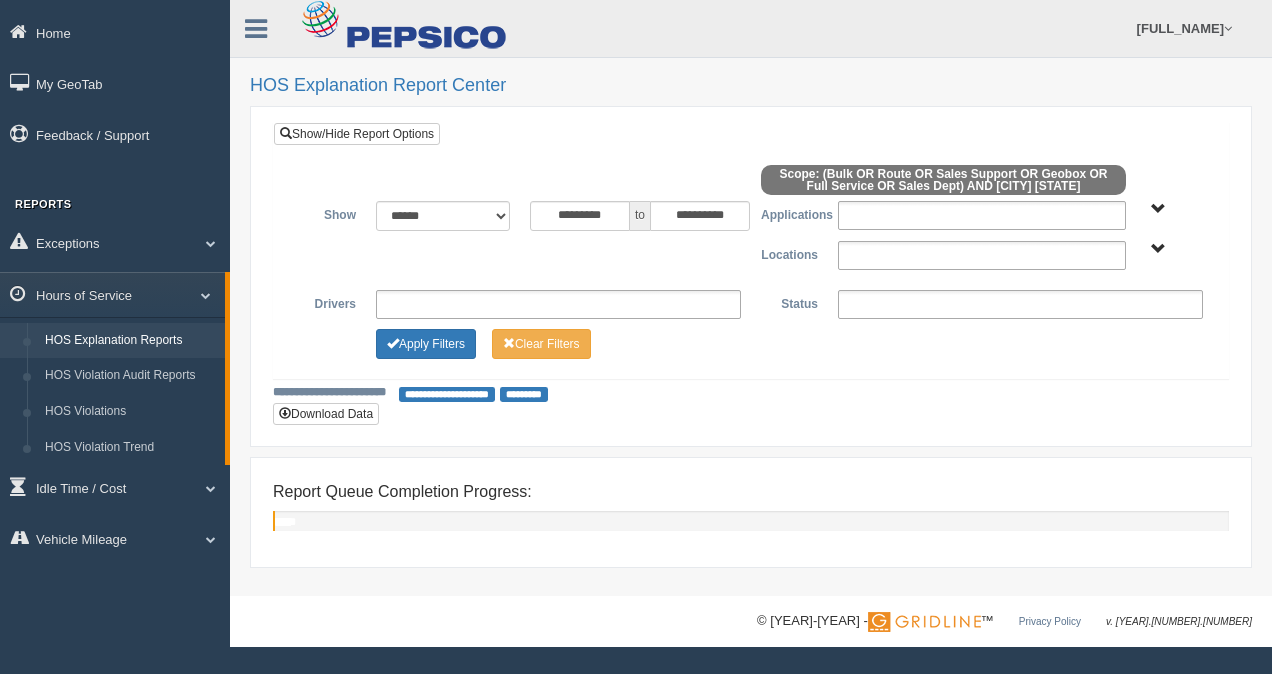 click at bounding box center (751, 183) 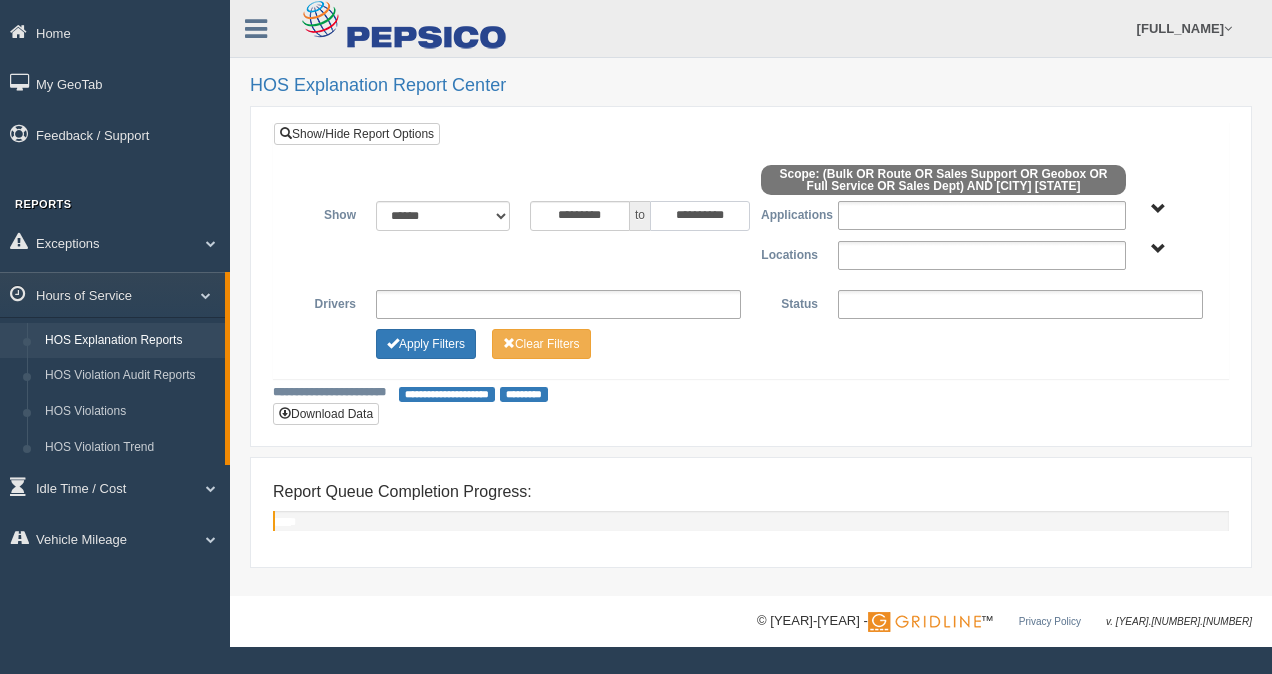 click on "**********" at bounding box center (700, 216) 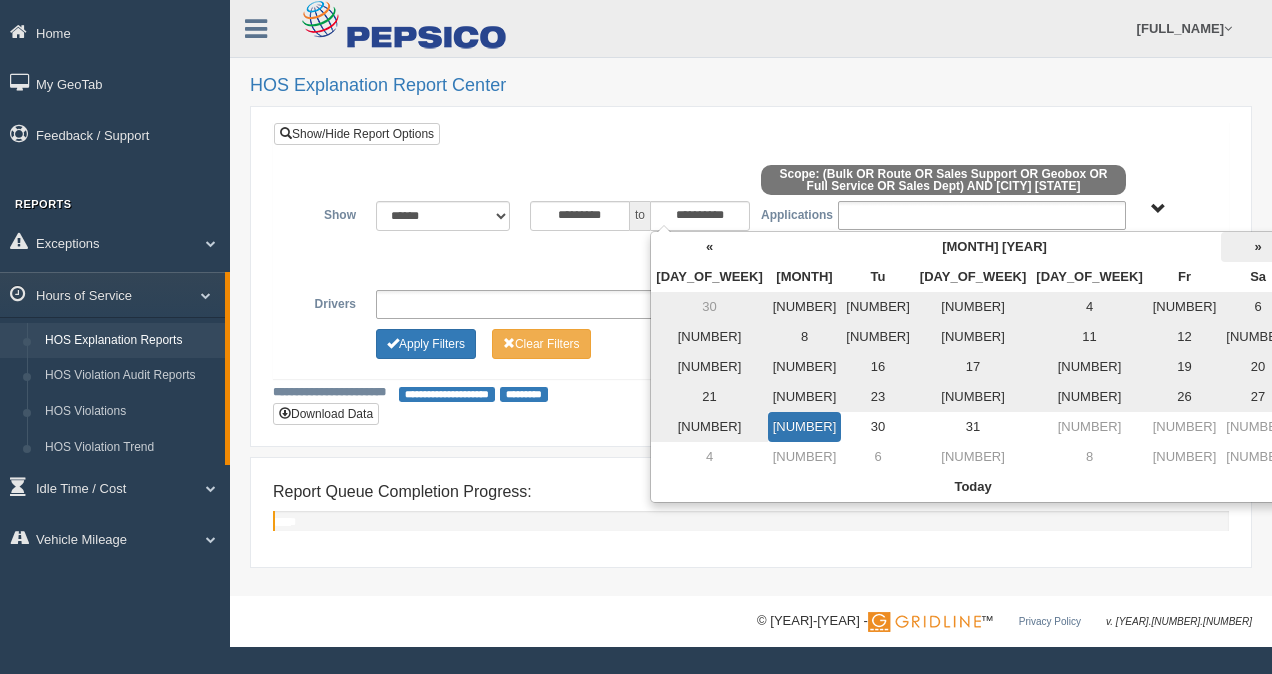 click on "»" at bounding box center [1258, 247] 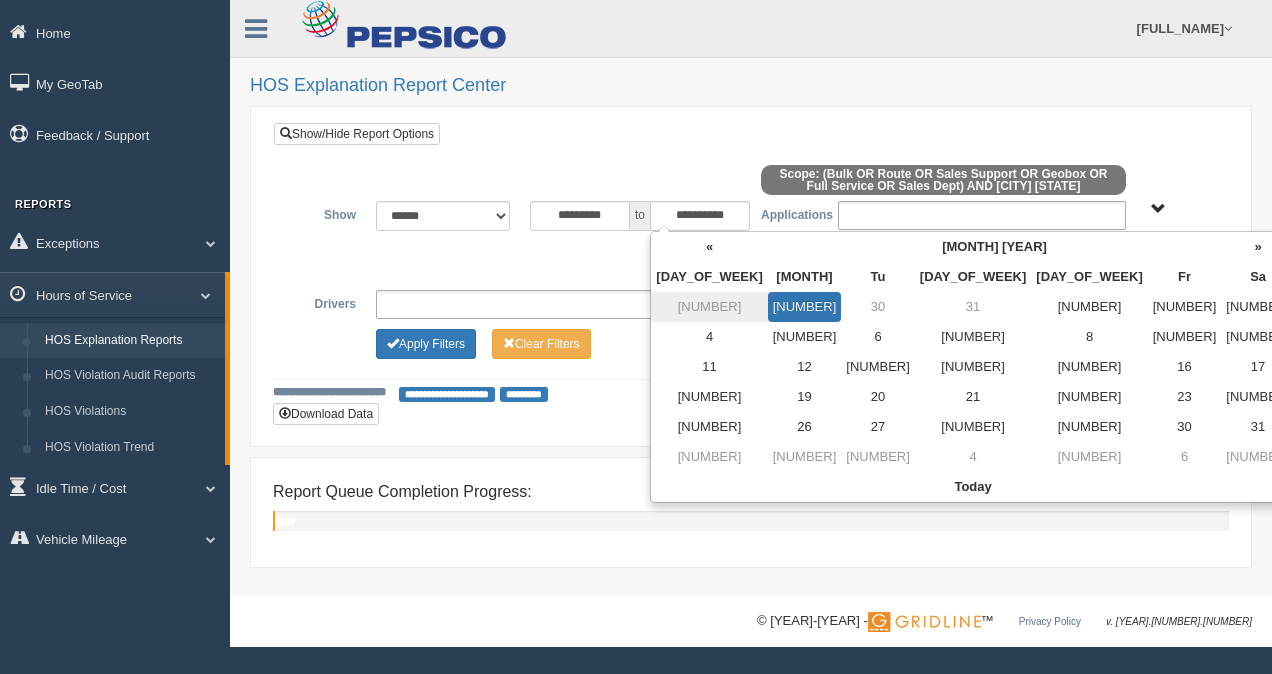 click on "»" at bounding box center [1258, 247] 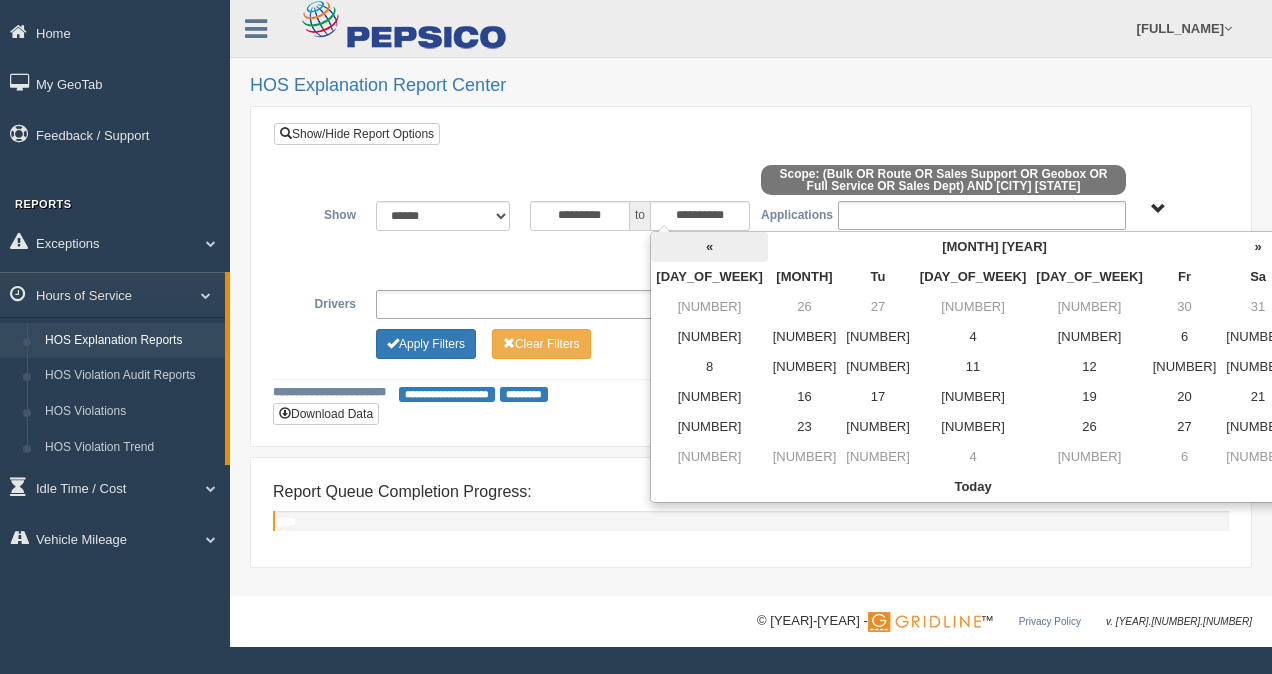 click on "«" at bounding box center [709, 247] 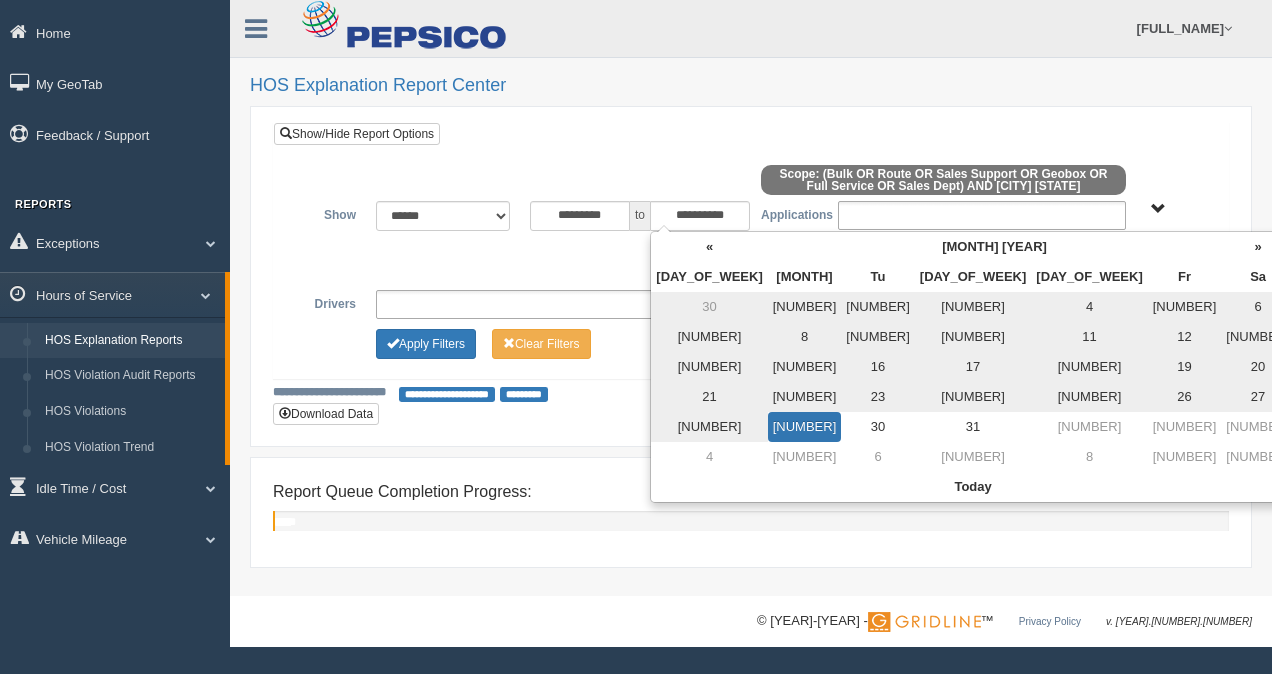 click on "«" at bounding box center [709, 247] 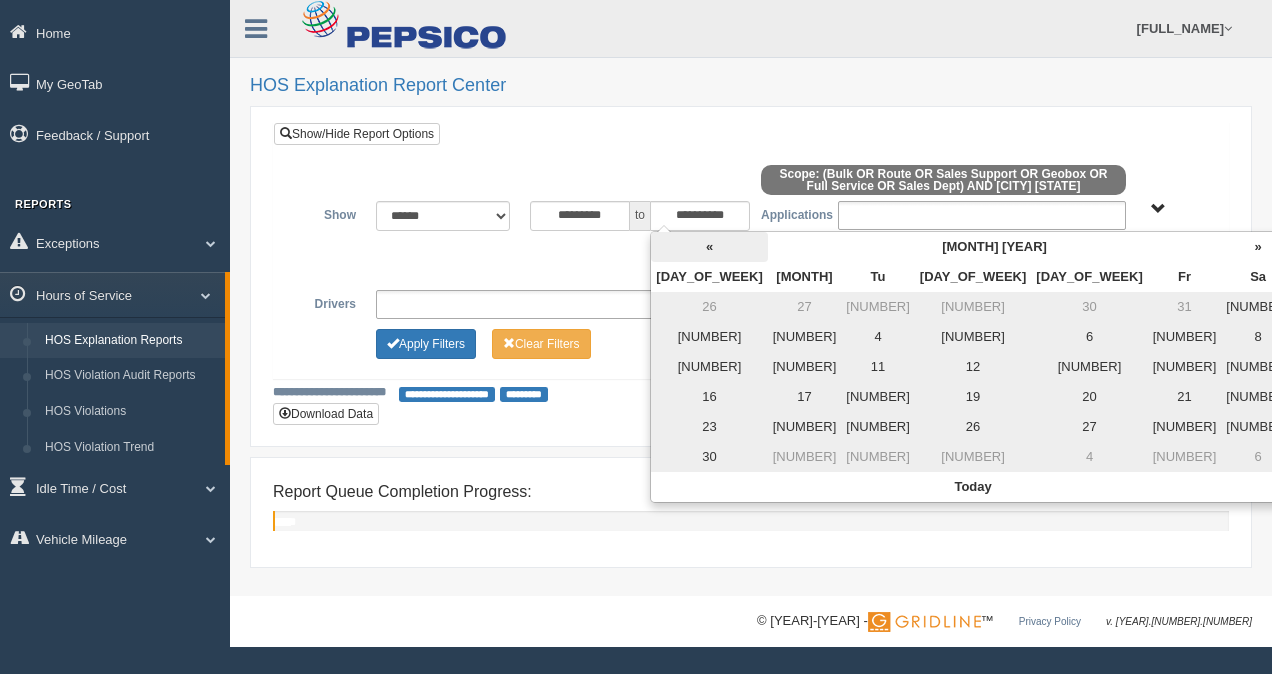 click on "«" at bounding box center (709, 247) 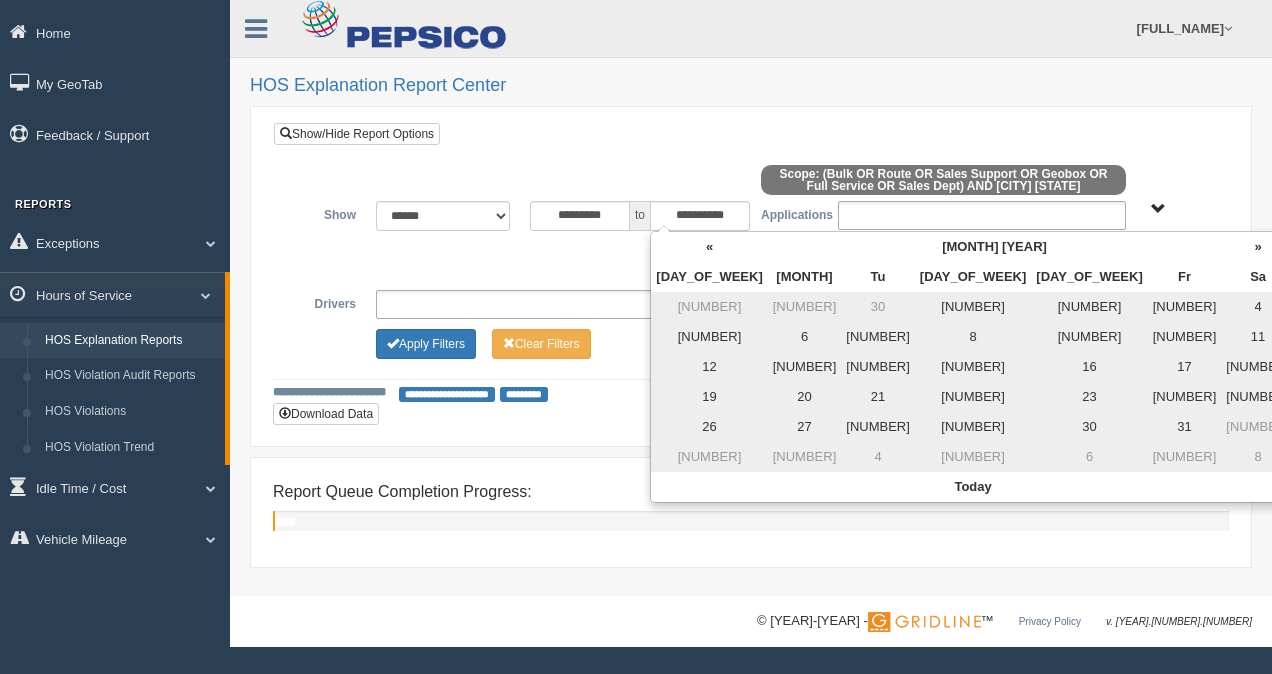click on "«" at bounding box center [709, 247] 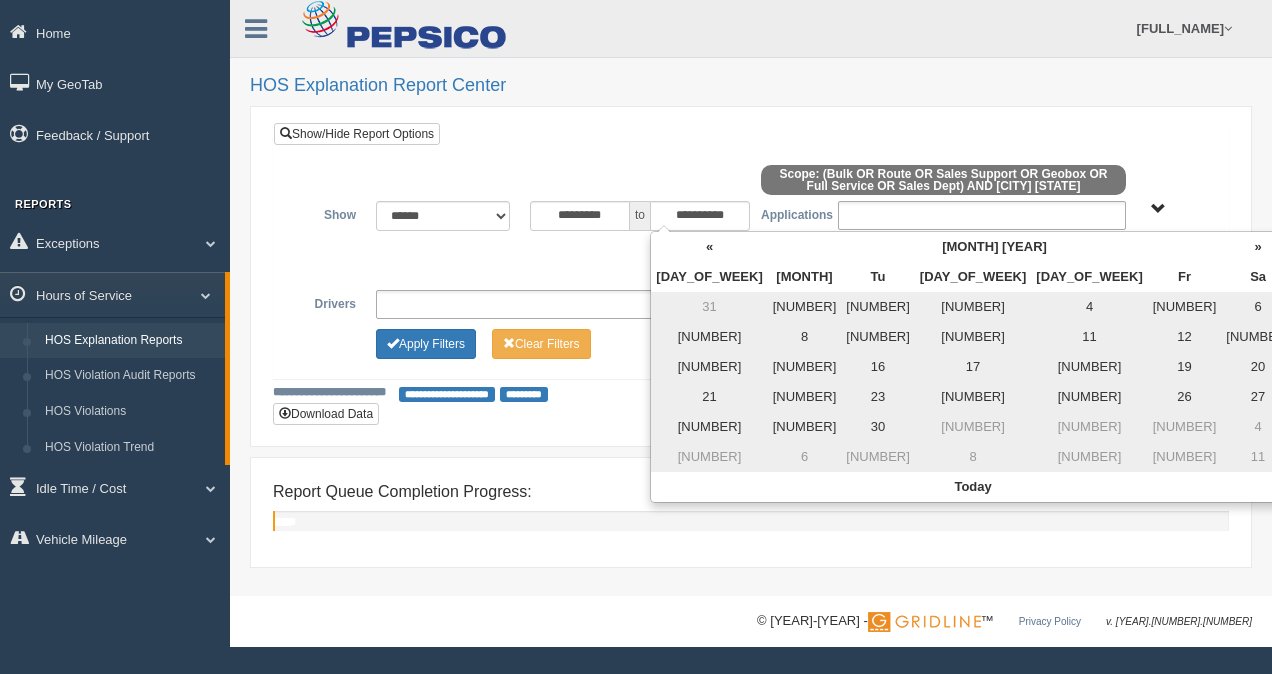 click on "«" at bounding box center (709, 247) 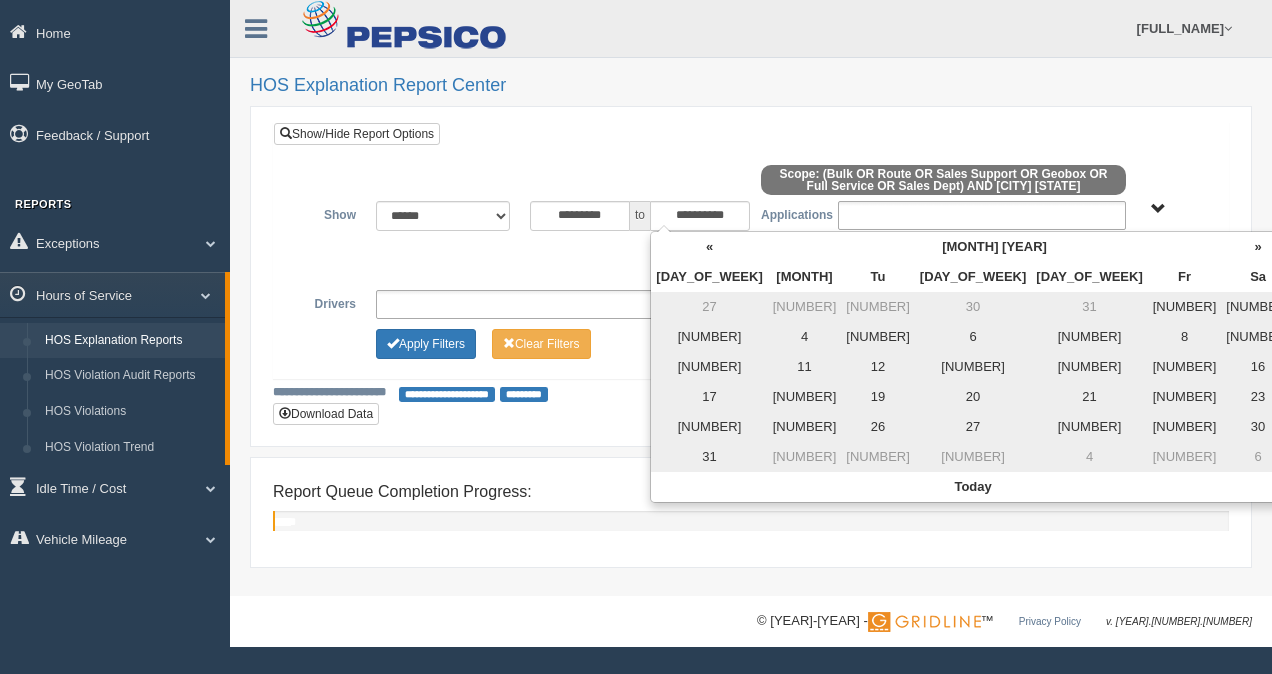 click on "«" at bounding box center (709, 247) 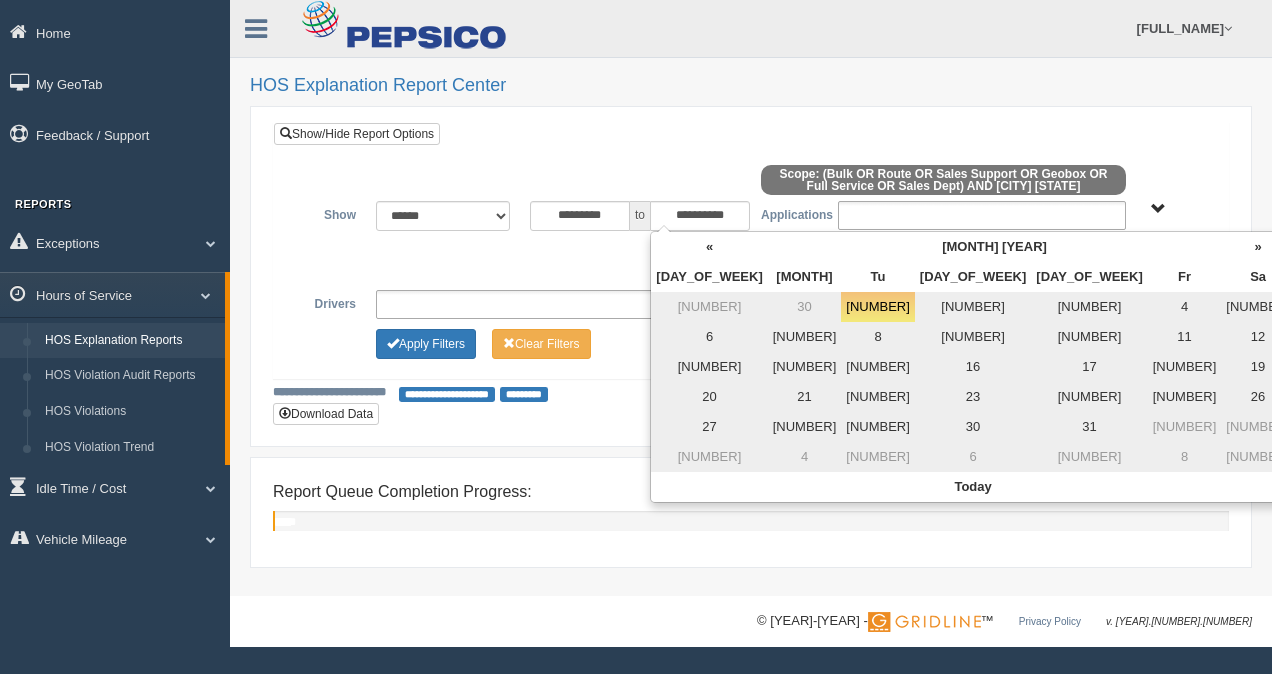 click on "1" at bounding box center (878, 307) 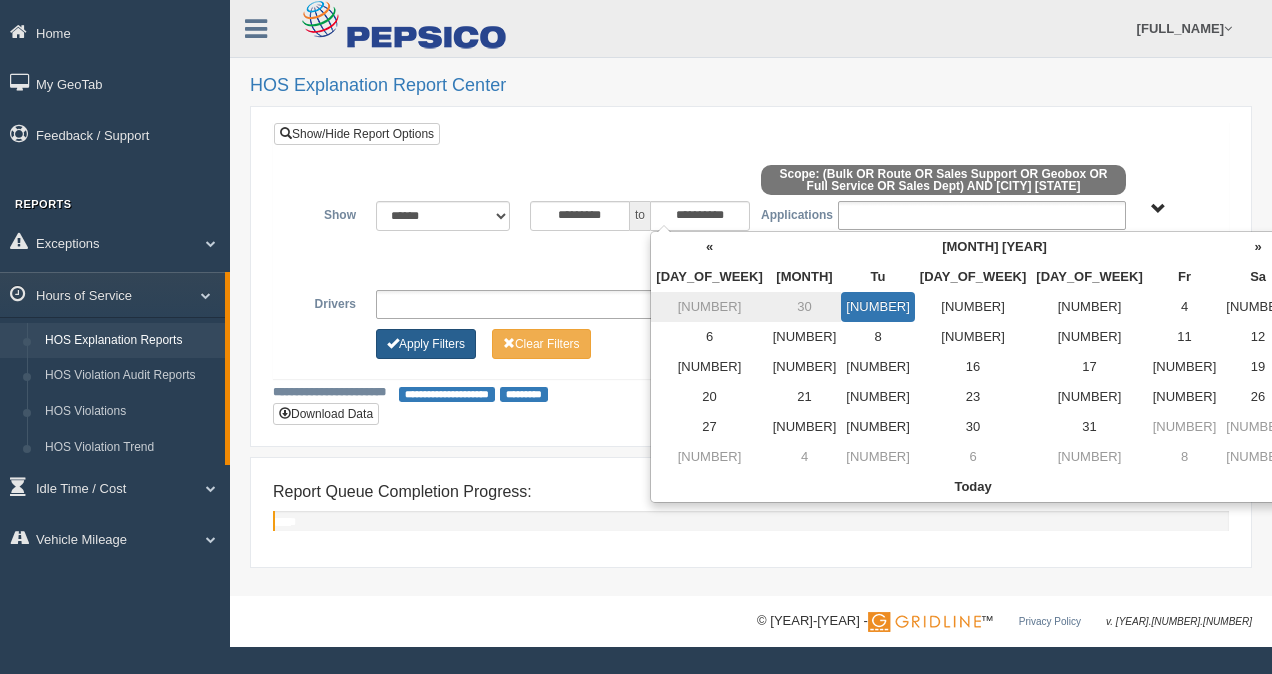 click on "Apply Filters" at bounding box center (426, 344) 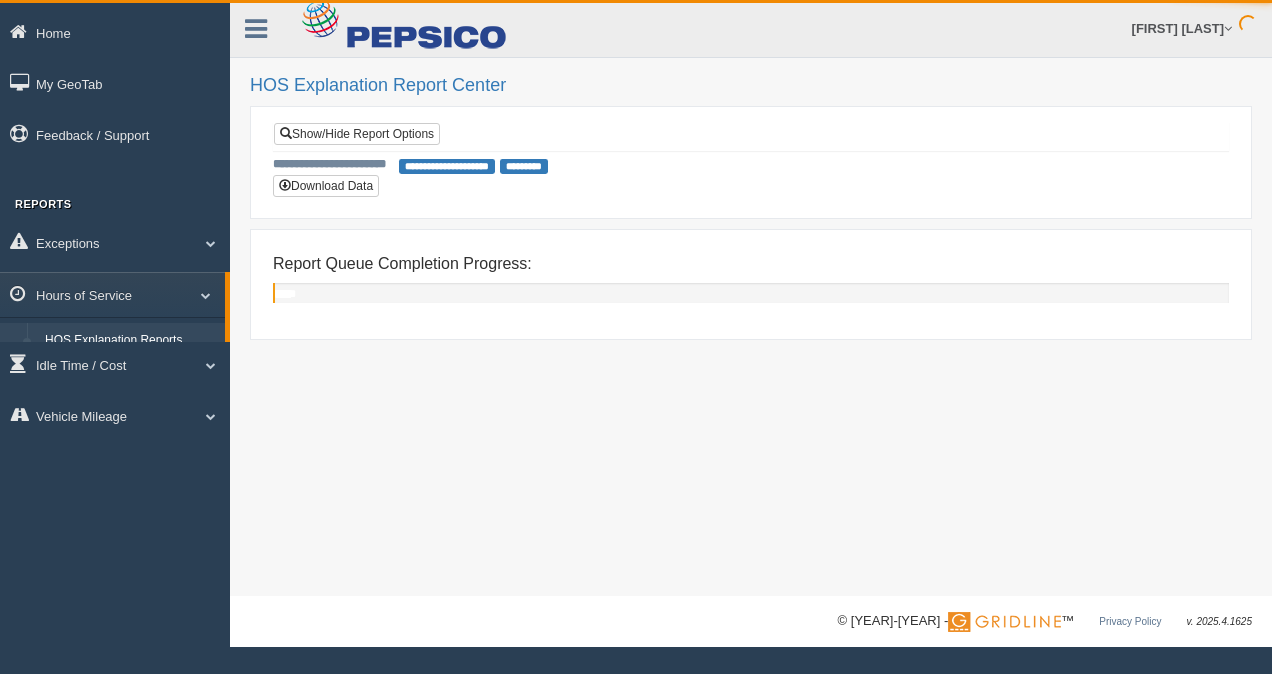 scroll, scrollTop: 0, scrollLeft: 0, axis: both 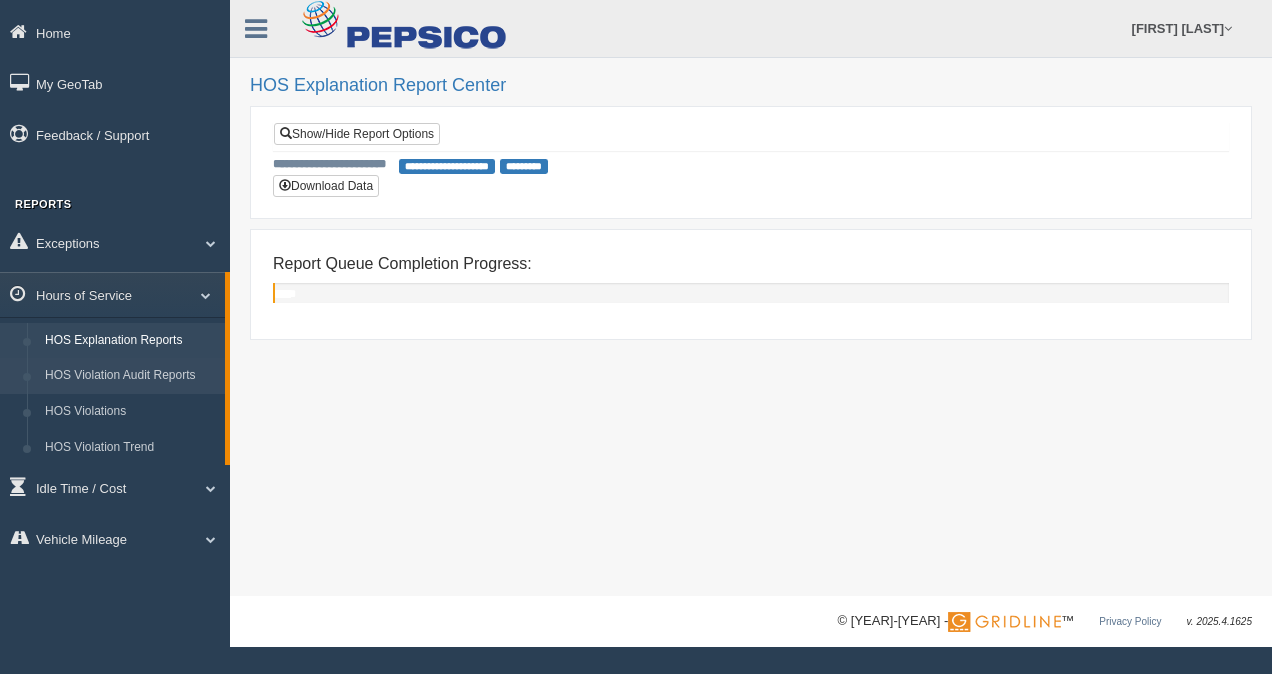 click on "HOS Violation Audit Reports" at bounding box center [130, 376] 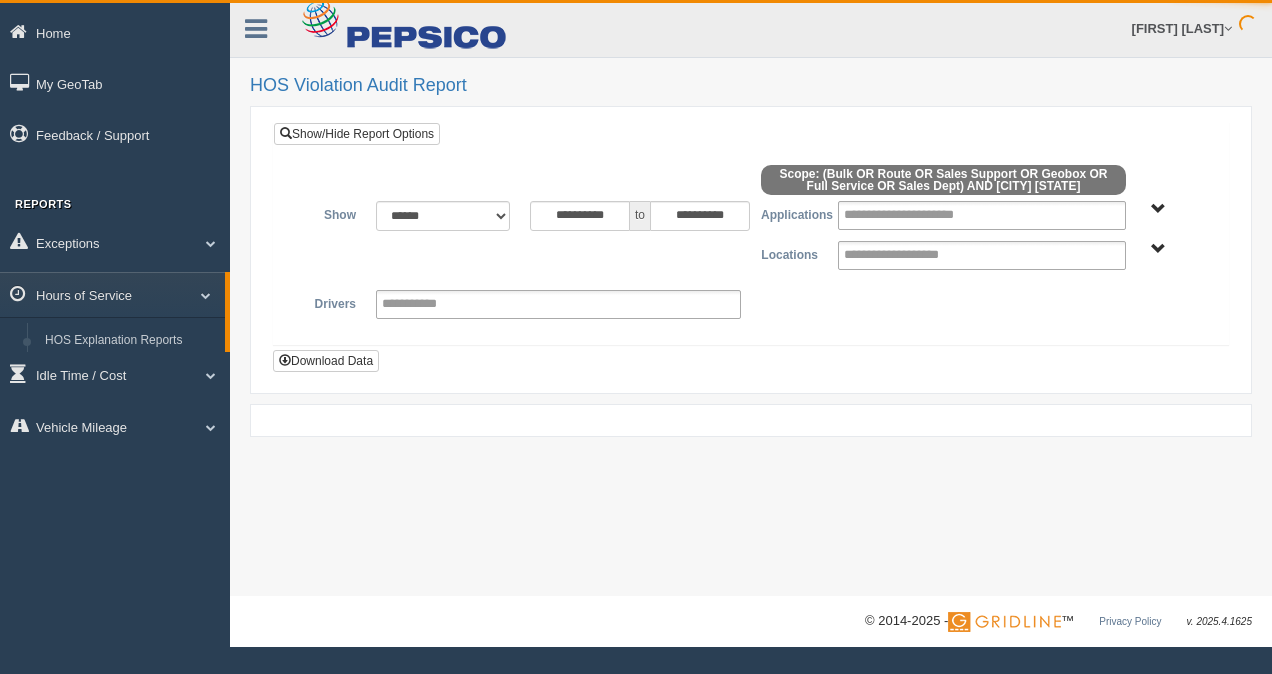 scroll, scrollTop: 0, scrollLeft: 0, axis: both 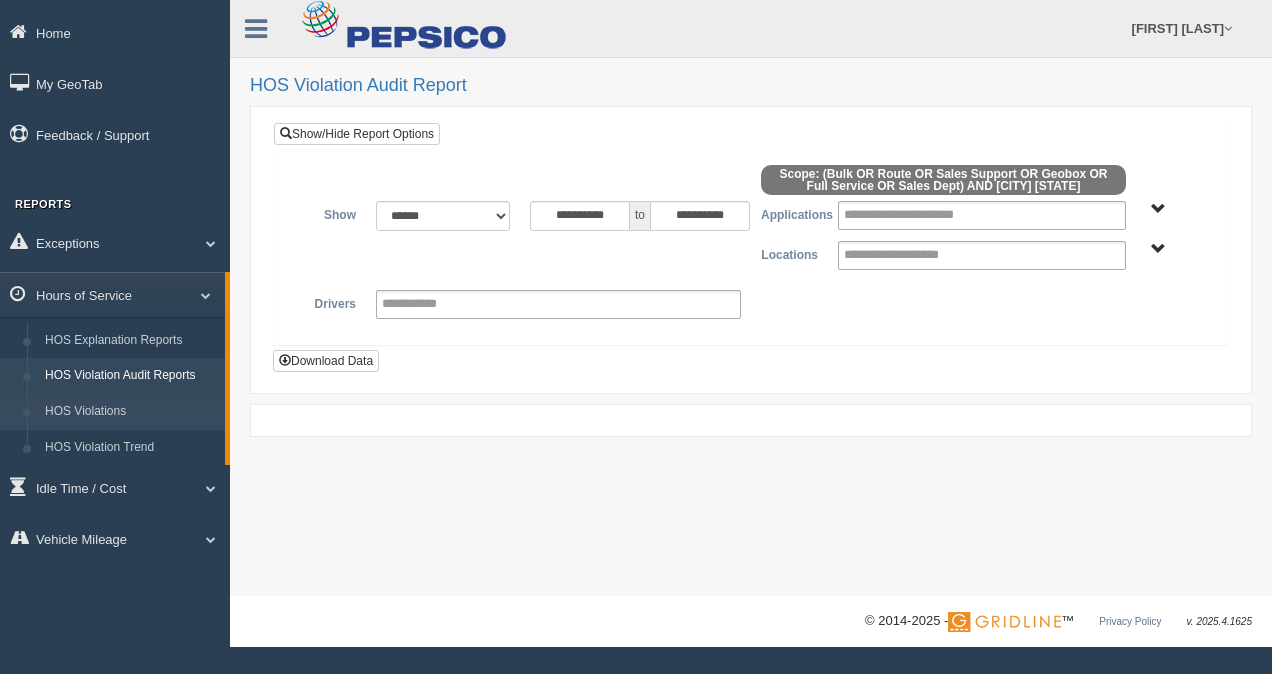 click on "HOS Violations" at bounding box center (130, 412) 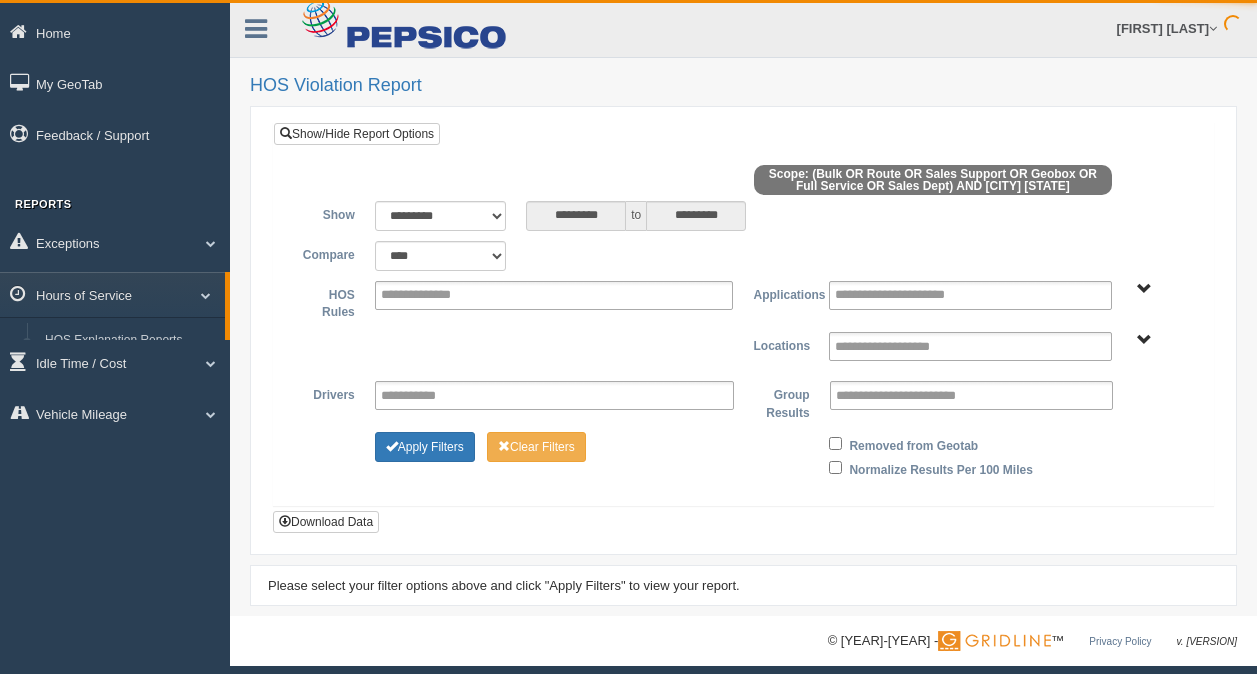 scroll, scrollTop: 0, scrollLeft: 0, axis: both 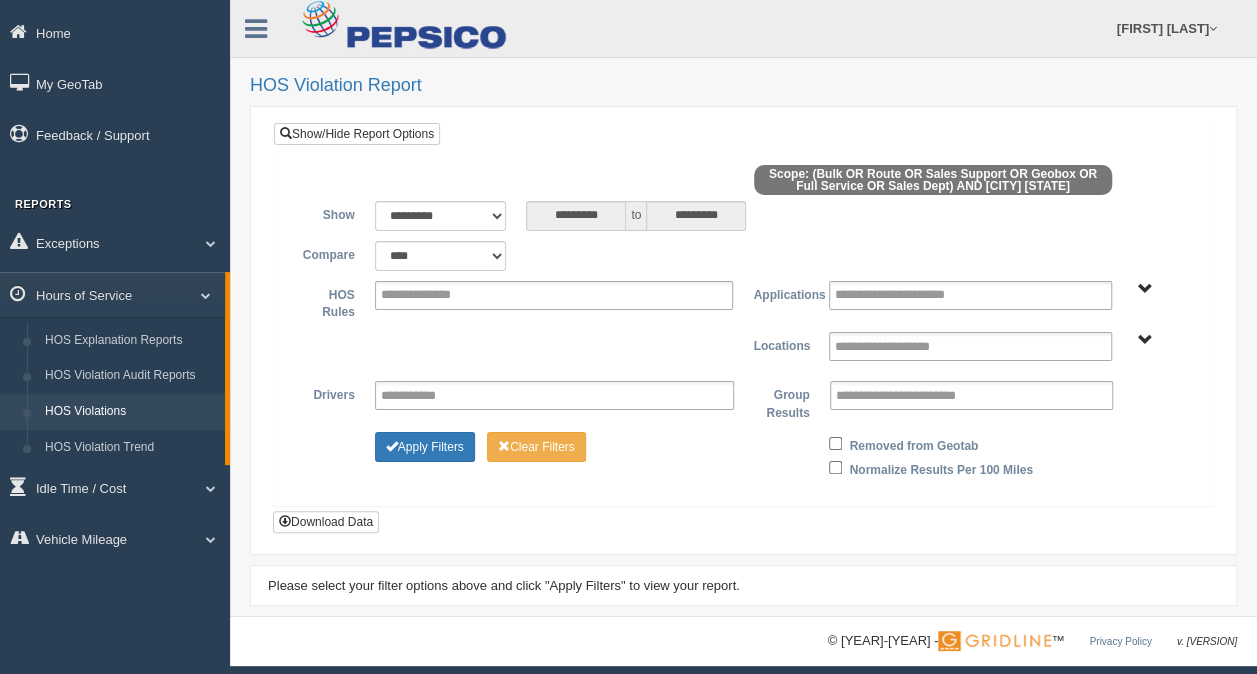 click on "**********" at bounding box center (743, 308) 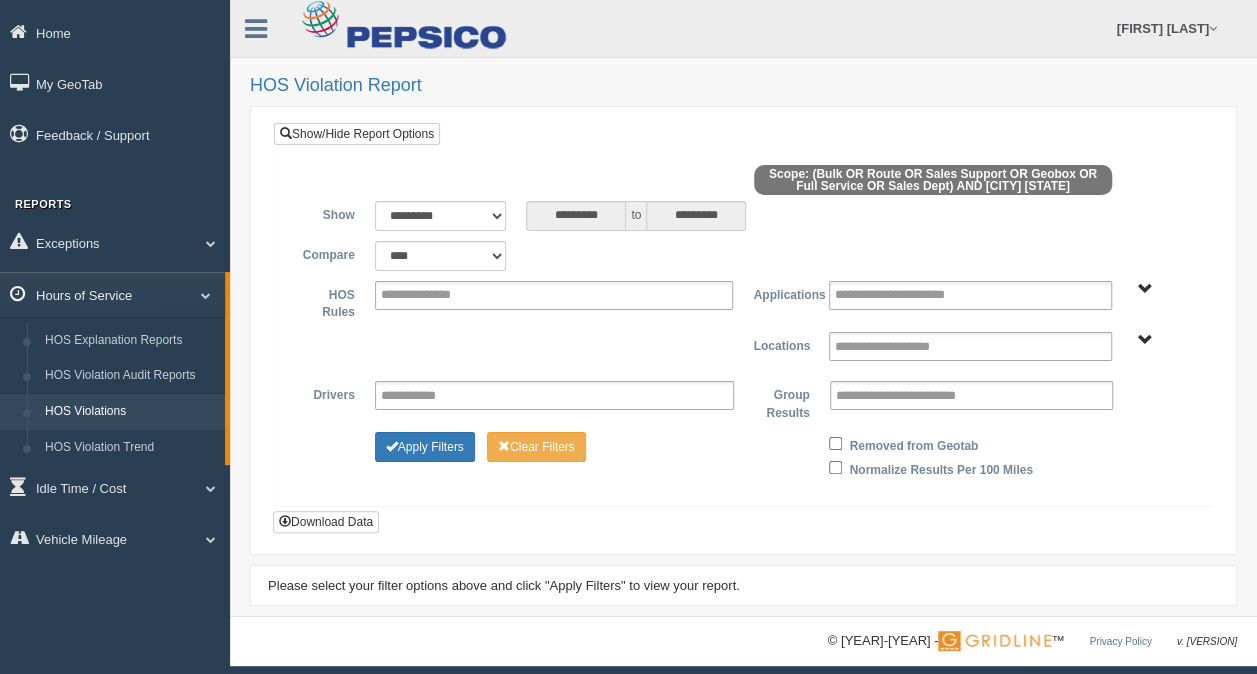 click on "Hours of Service" at bounding box center [112, 294] 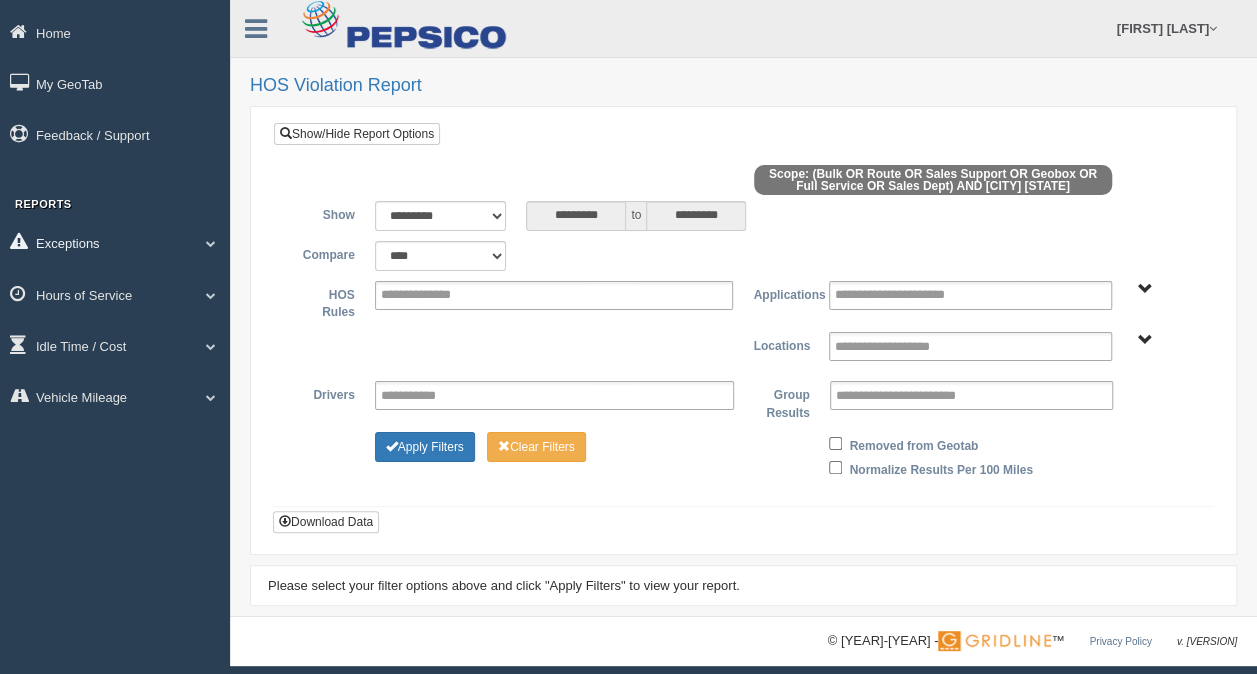 click at bounding box center (203, 243) 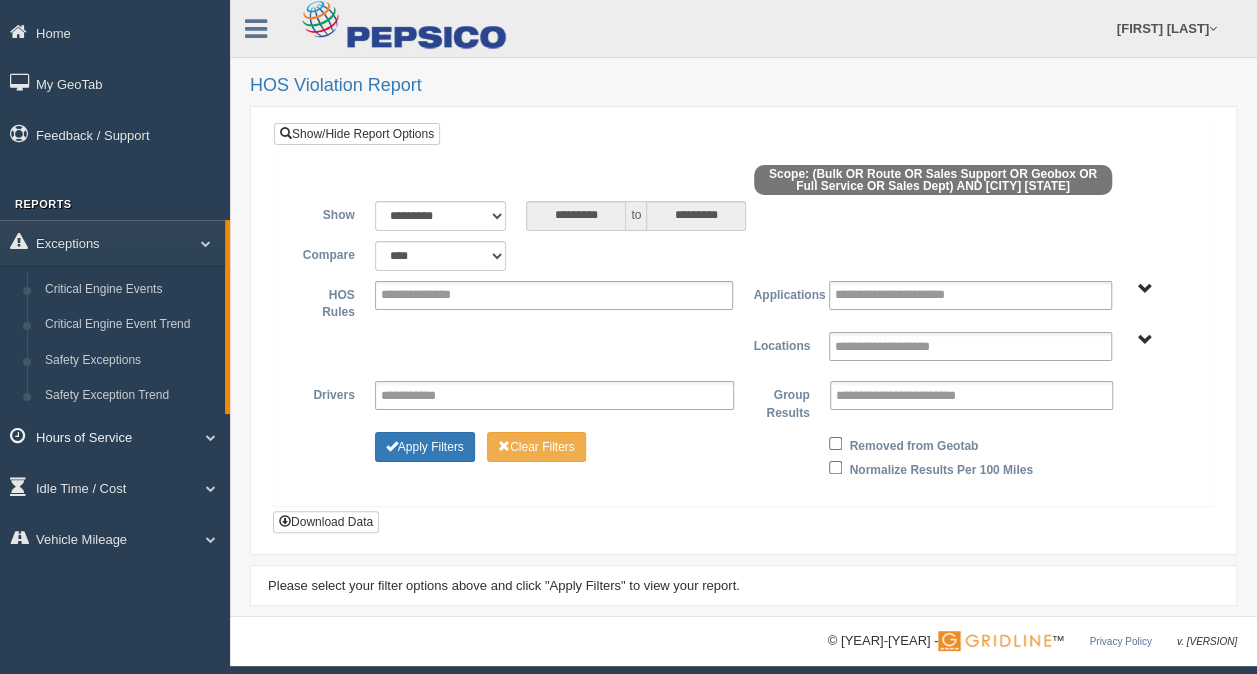 click on "Hours of Service" at bounding box center (112, 242) 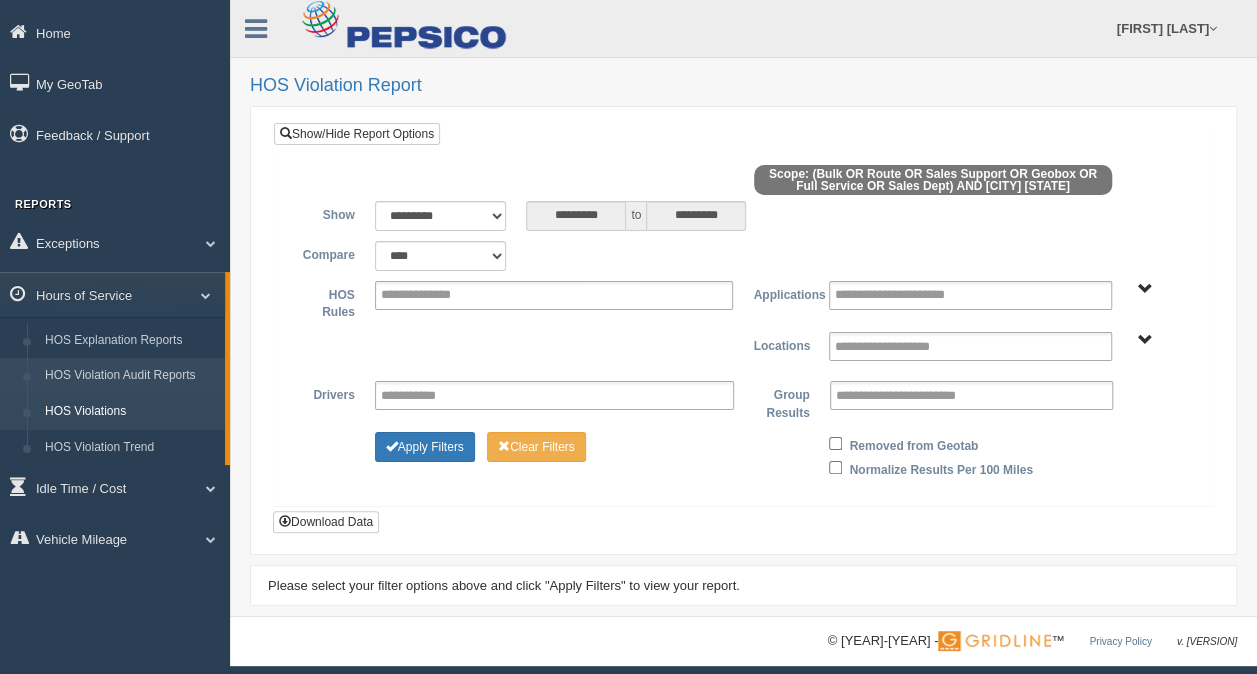 click on "HOS Violation Audit Reports" at bounding box center (130, 376) 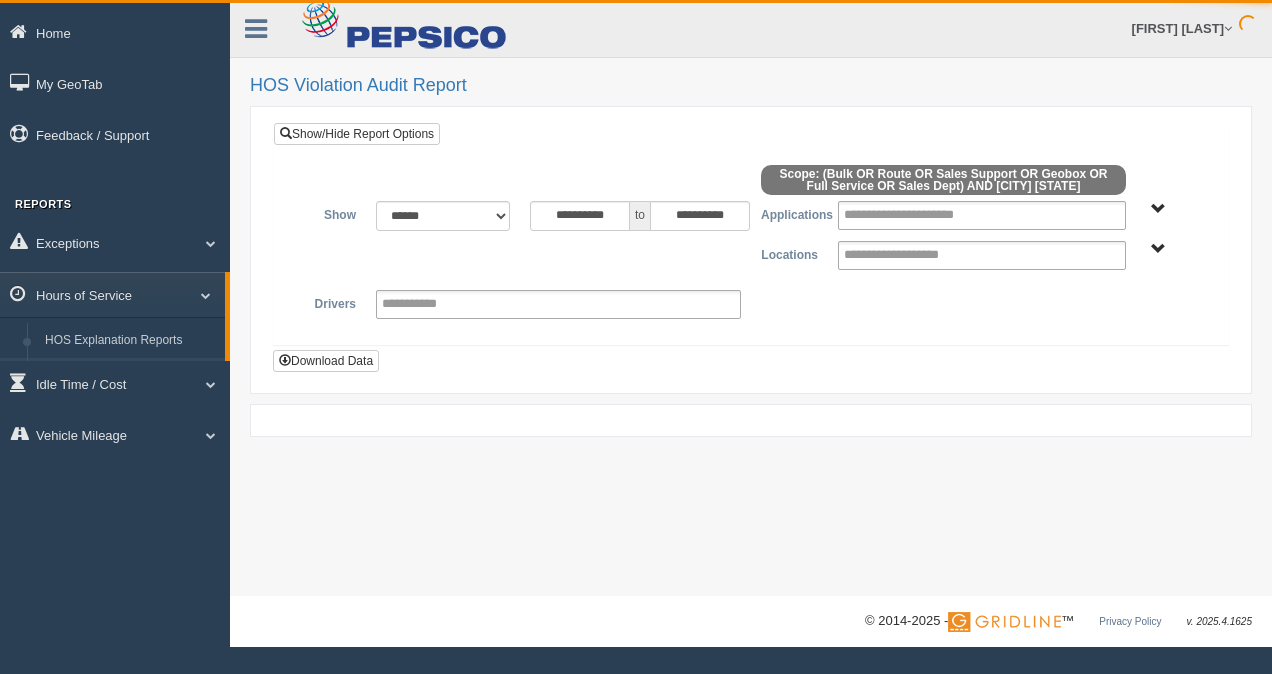 scroll, scrollTop: 0, scrollLeft: 0, axis: both 